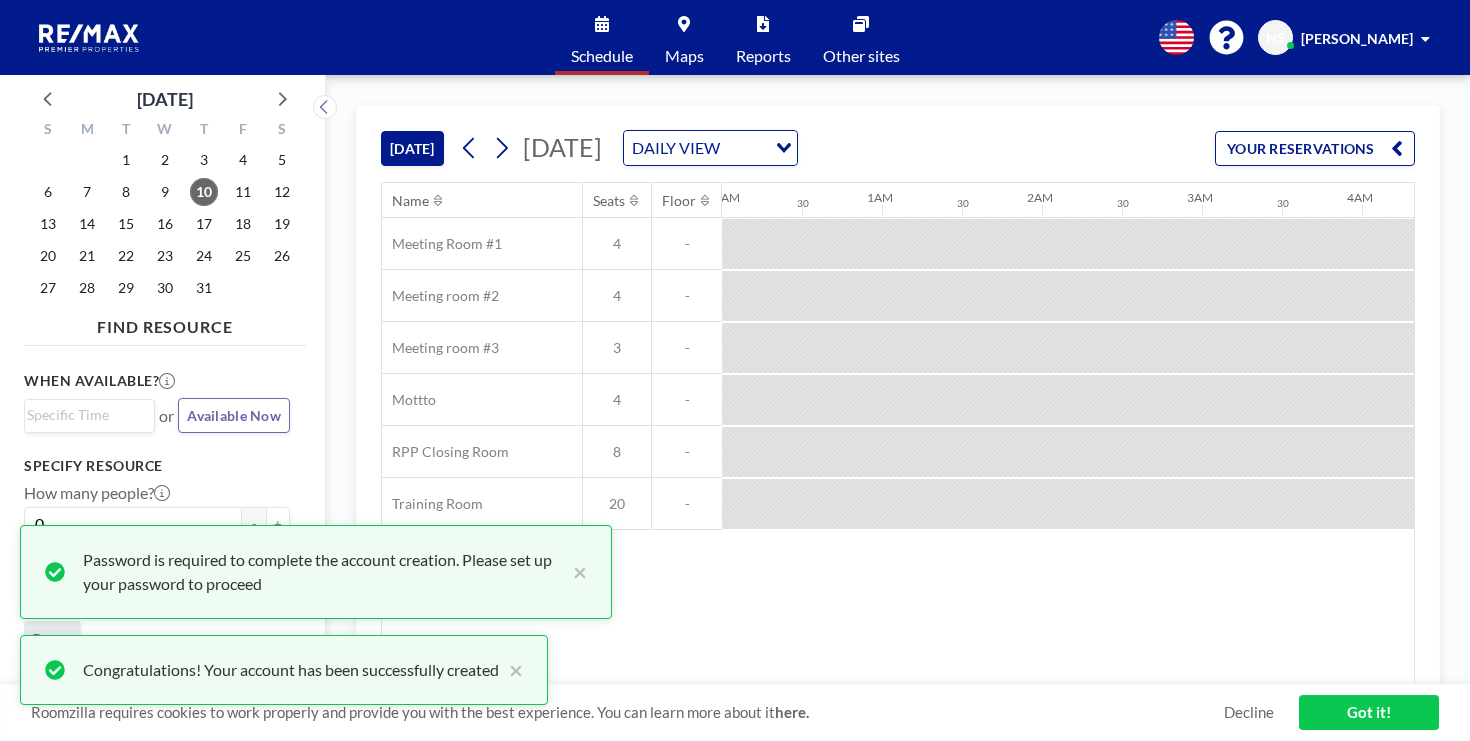 scroll, scrollTop: 0, scrollLeft: 0, axis: both 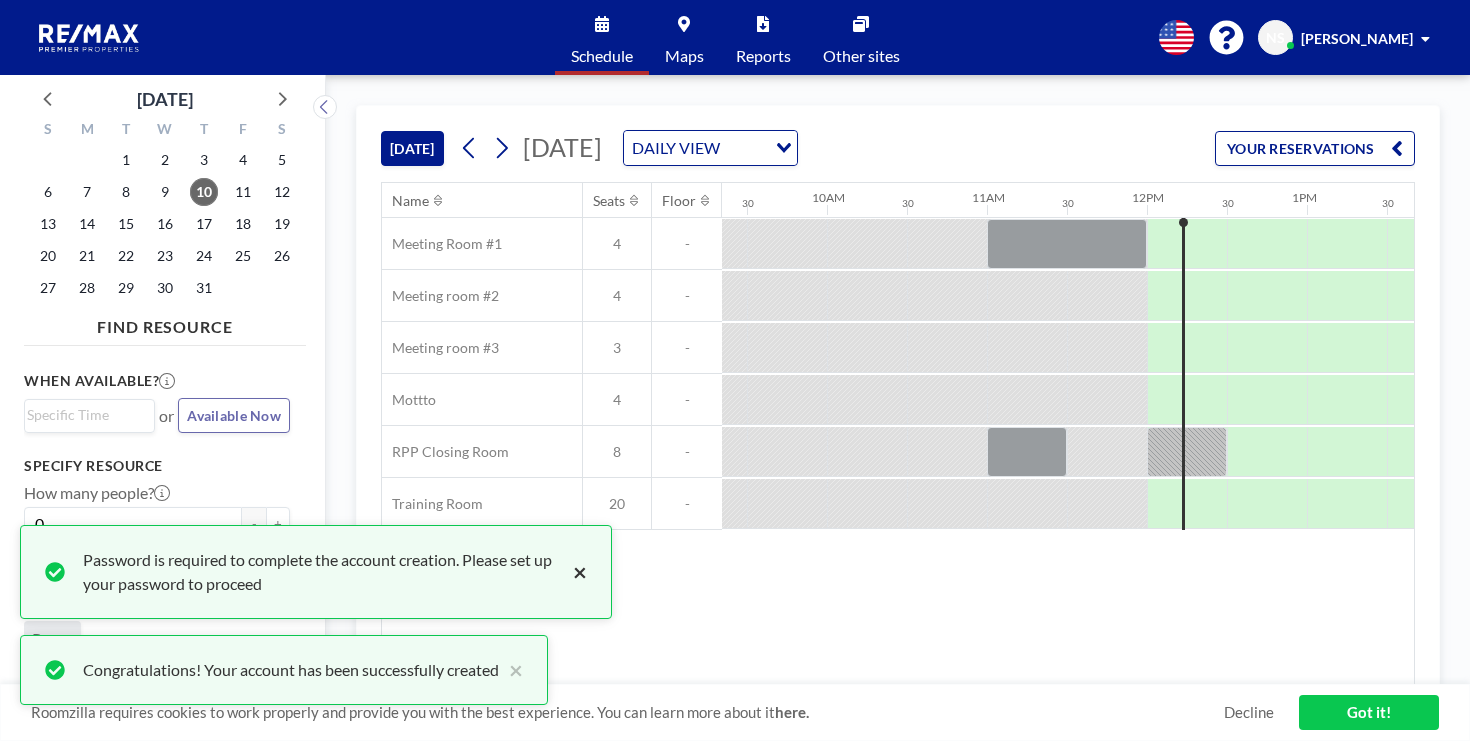 click on "×" at bounding box center (575, 572) 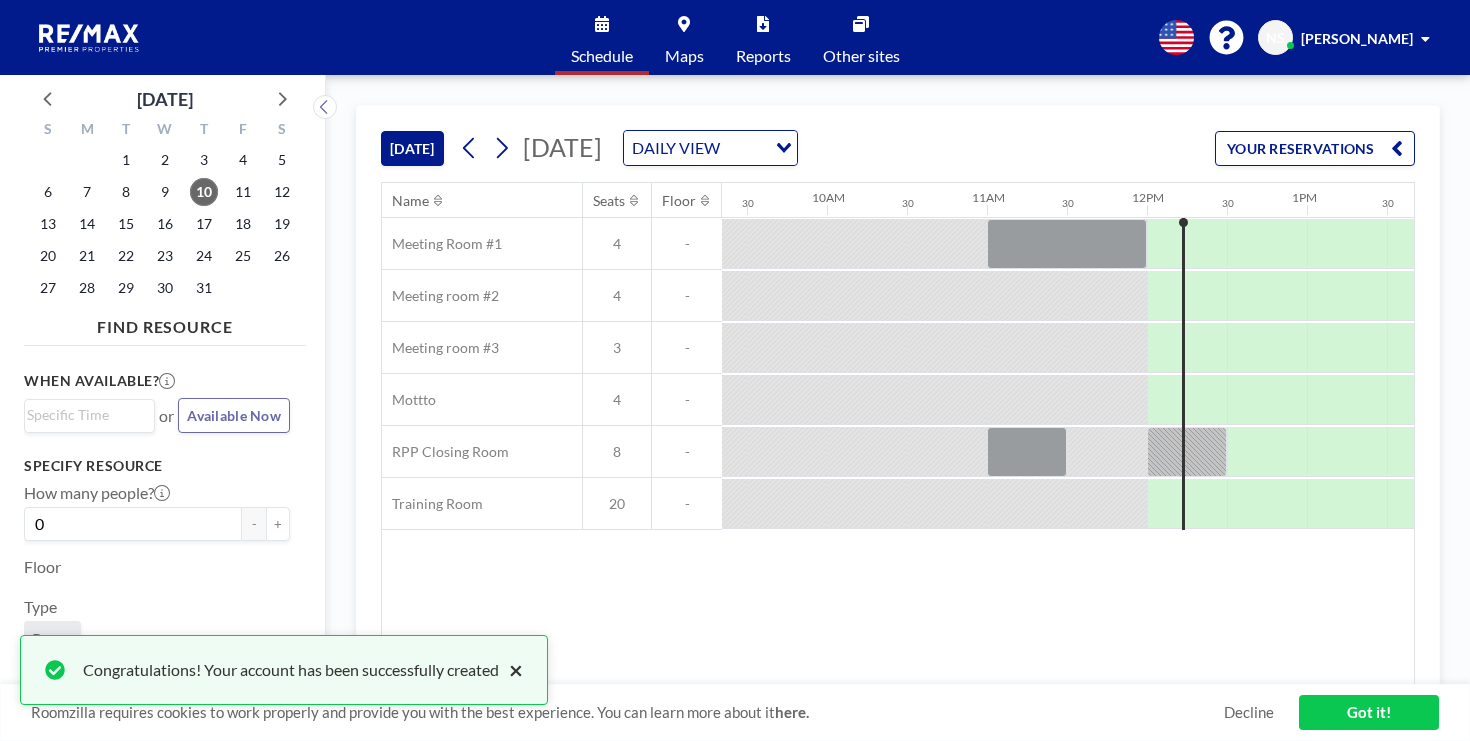 click on "×" at bounding box center [511, 670] 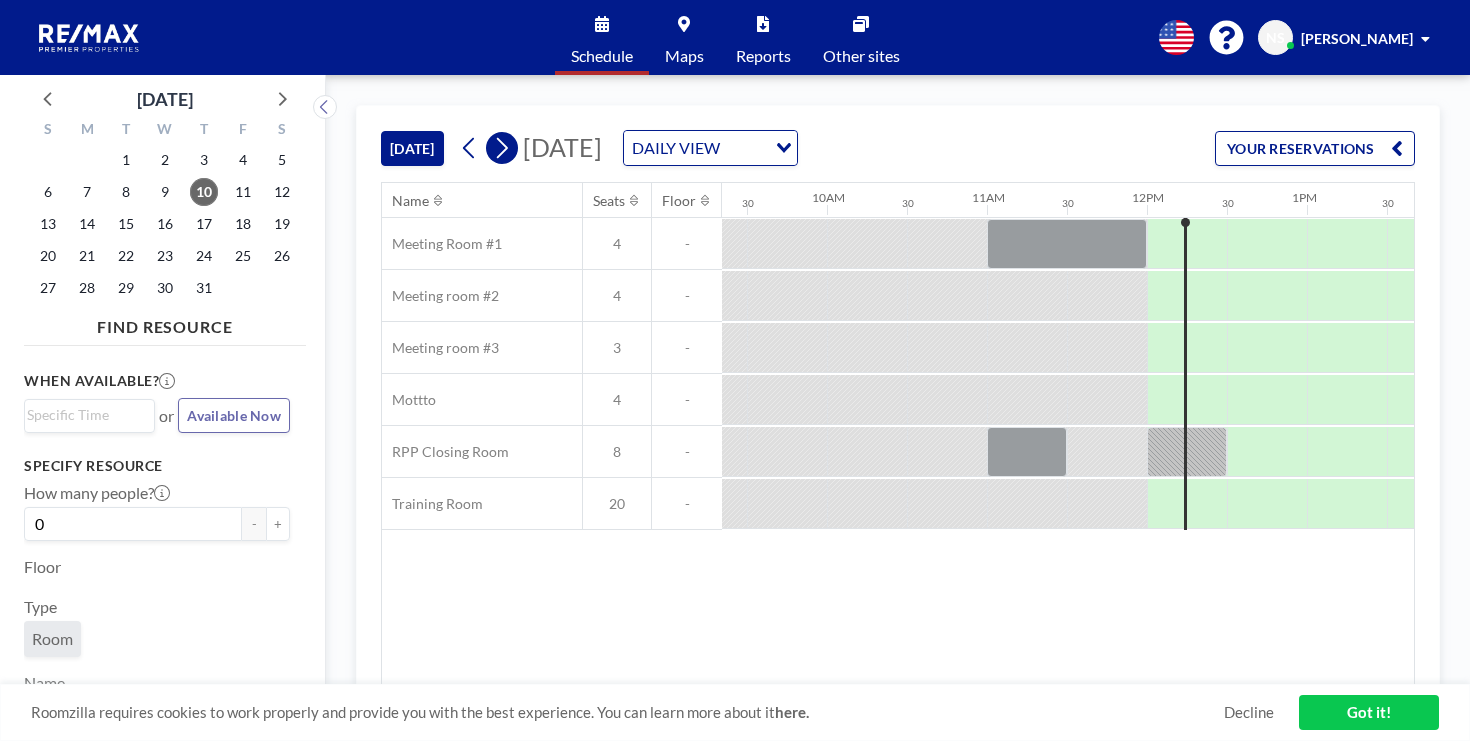 click 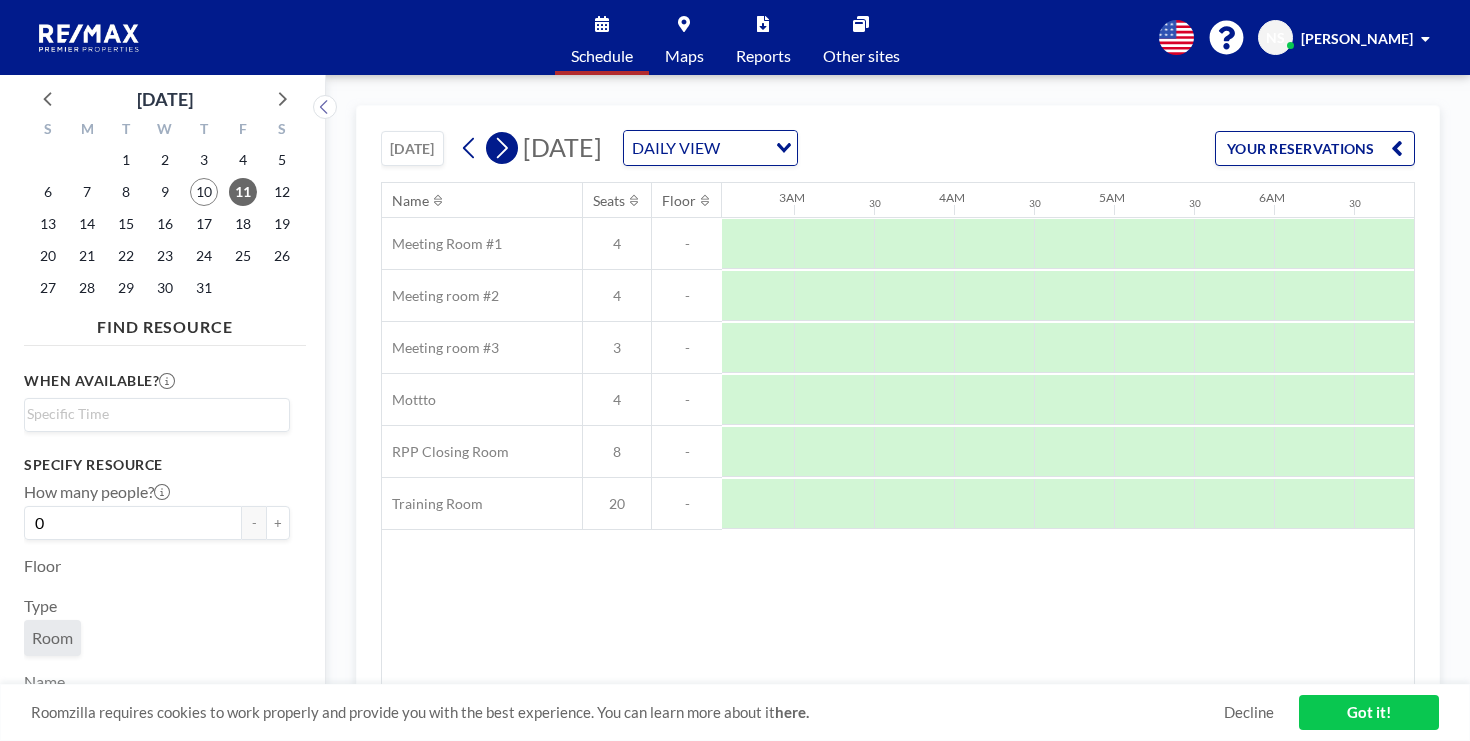 scroll, scrollTop: 0, scrollLeft: 749, axis: horizontal 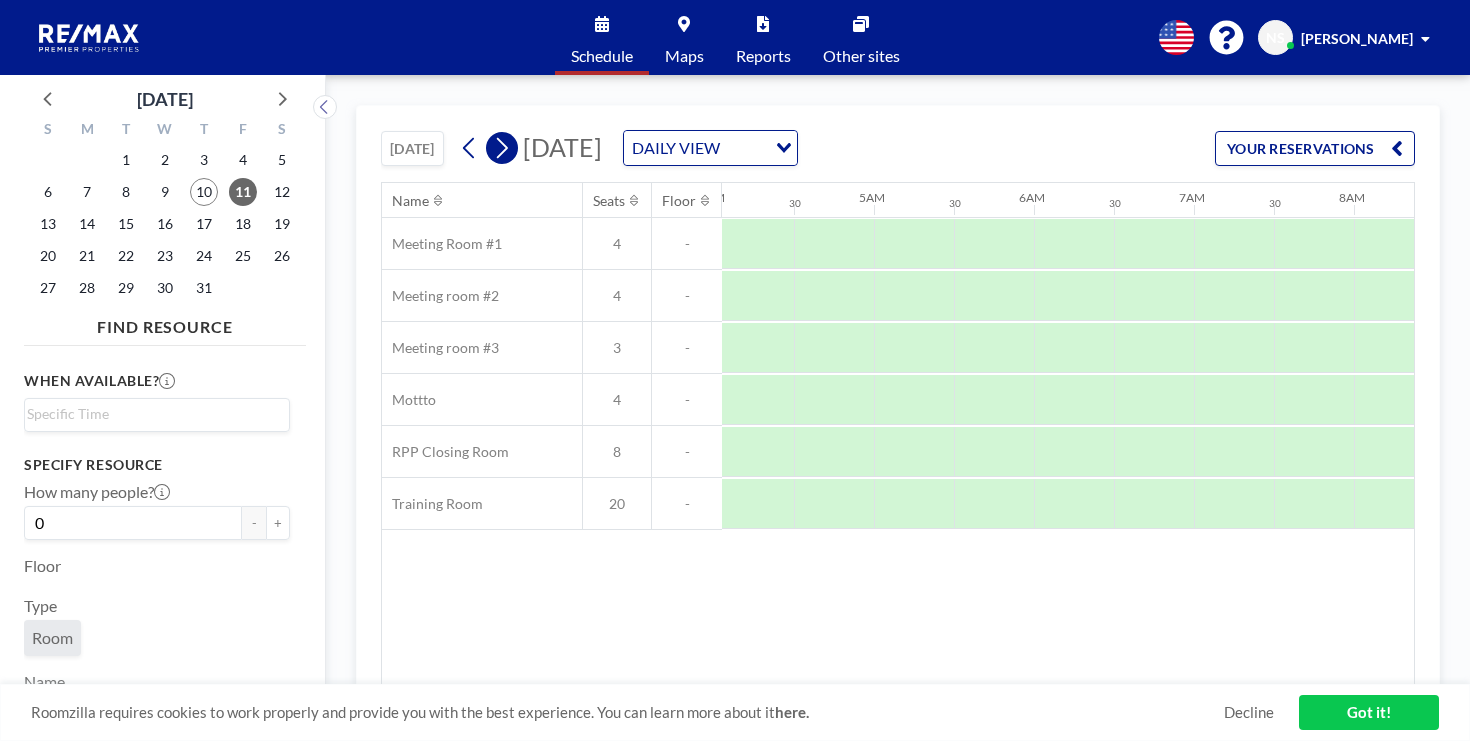 click 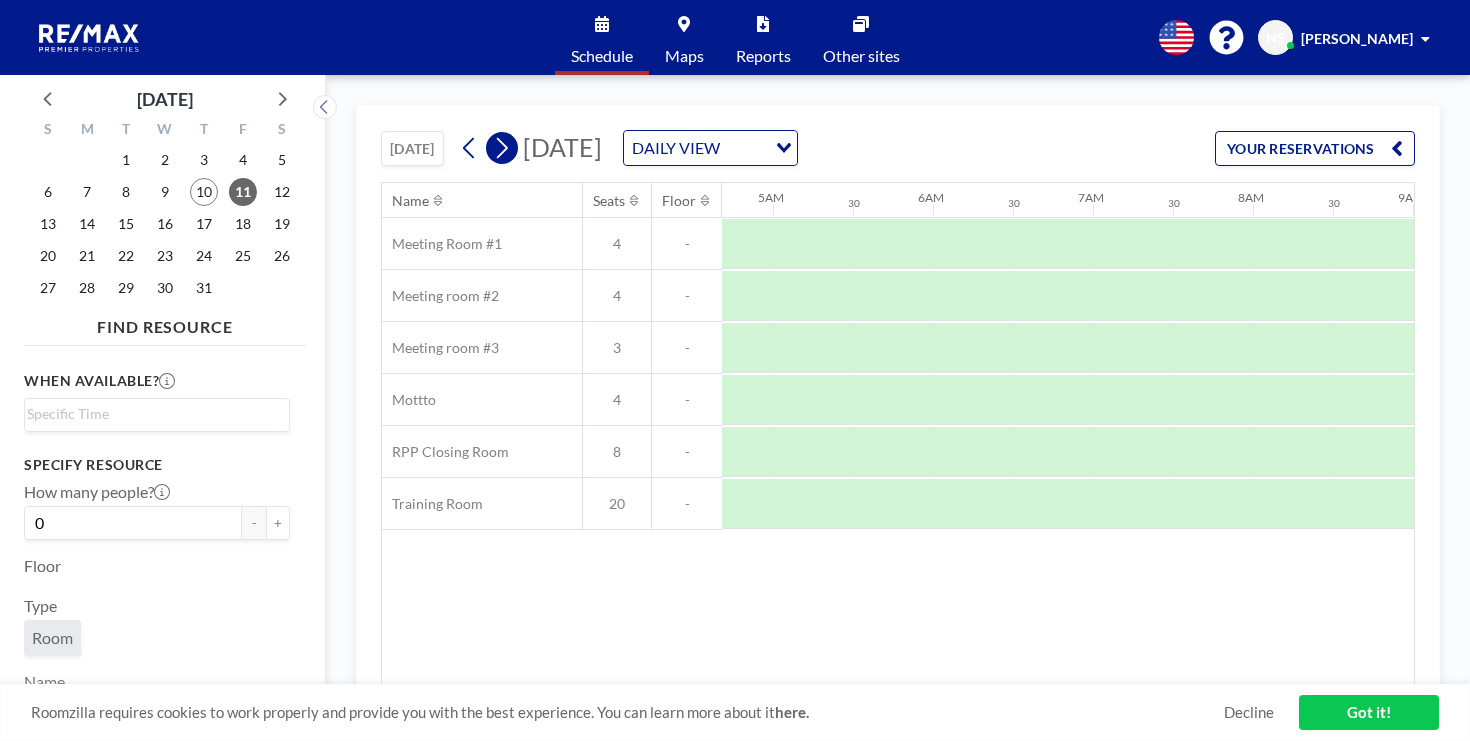 scroll, scrollTop: 0, scrollLeft: 0, axis: both 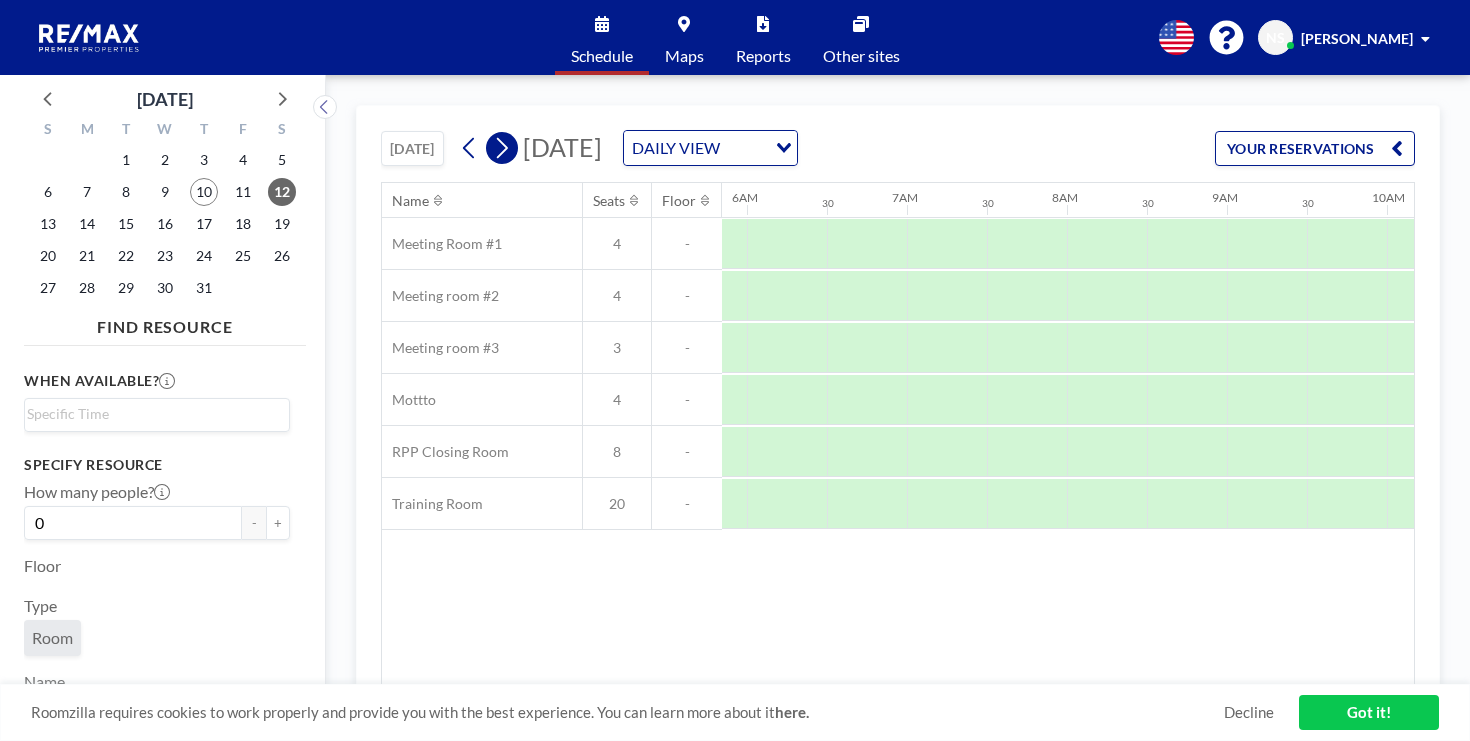 click 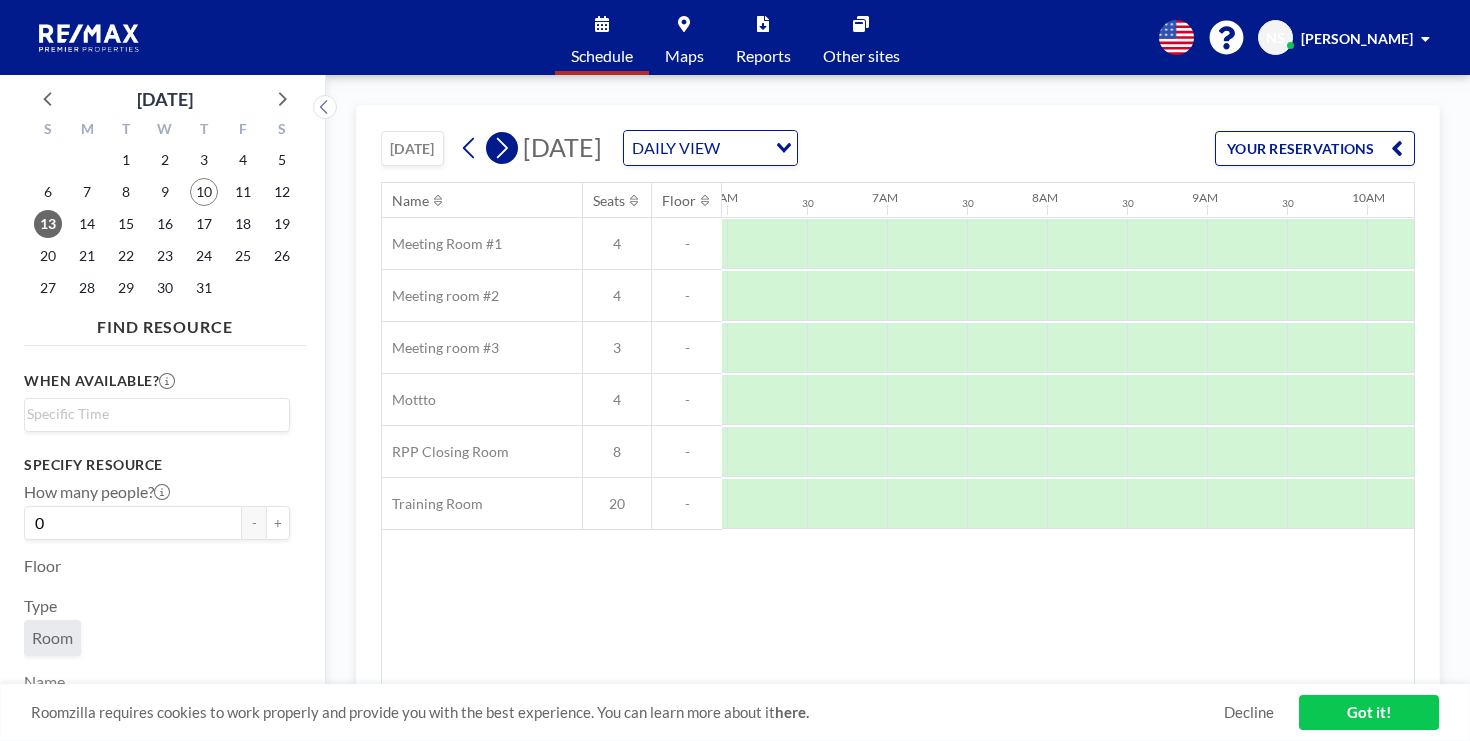 click 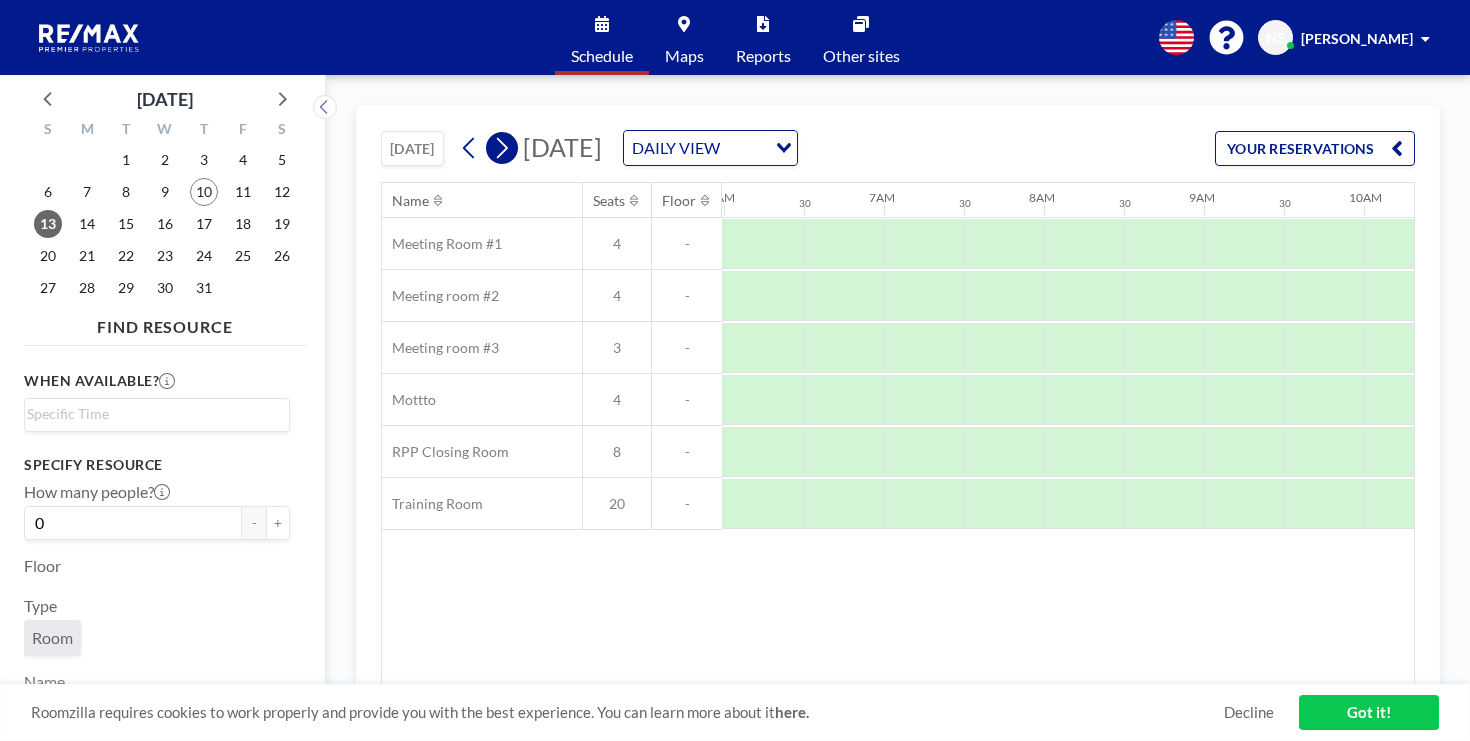 scroll, scrollTop: 0, scrollLeft: 975, axis: horizontal 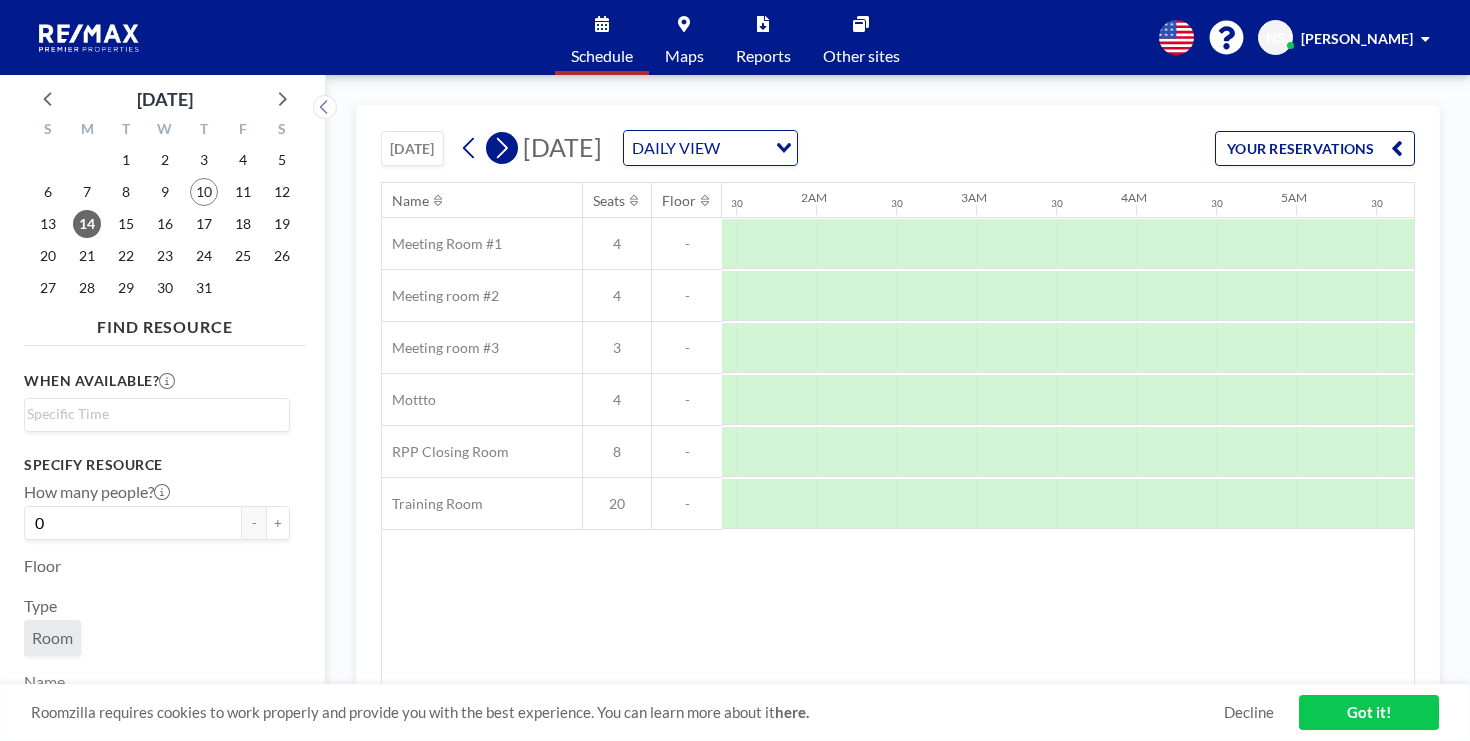 click 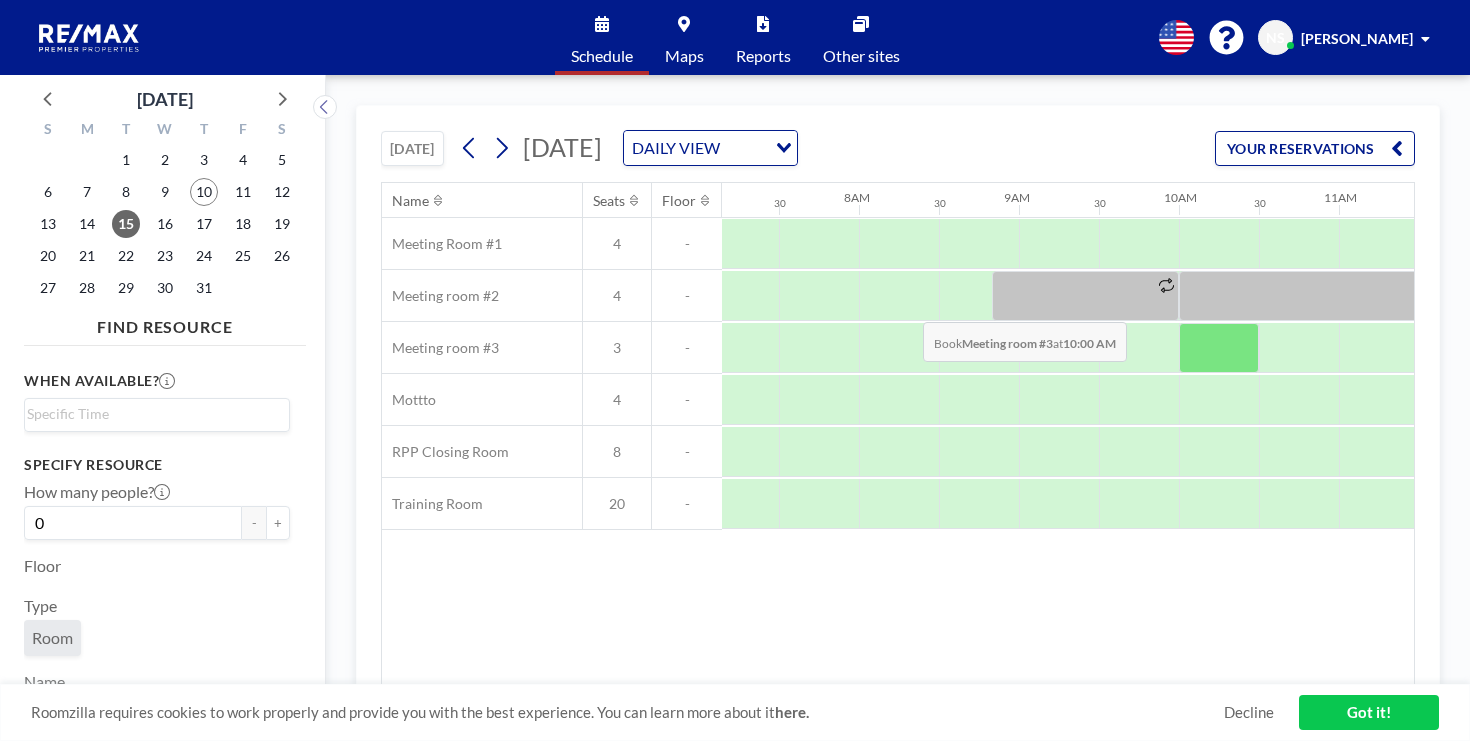 scroll, scrollTop: 0, scrollLeft: 1144, axis: horizontal 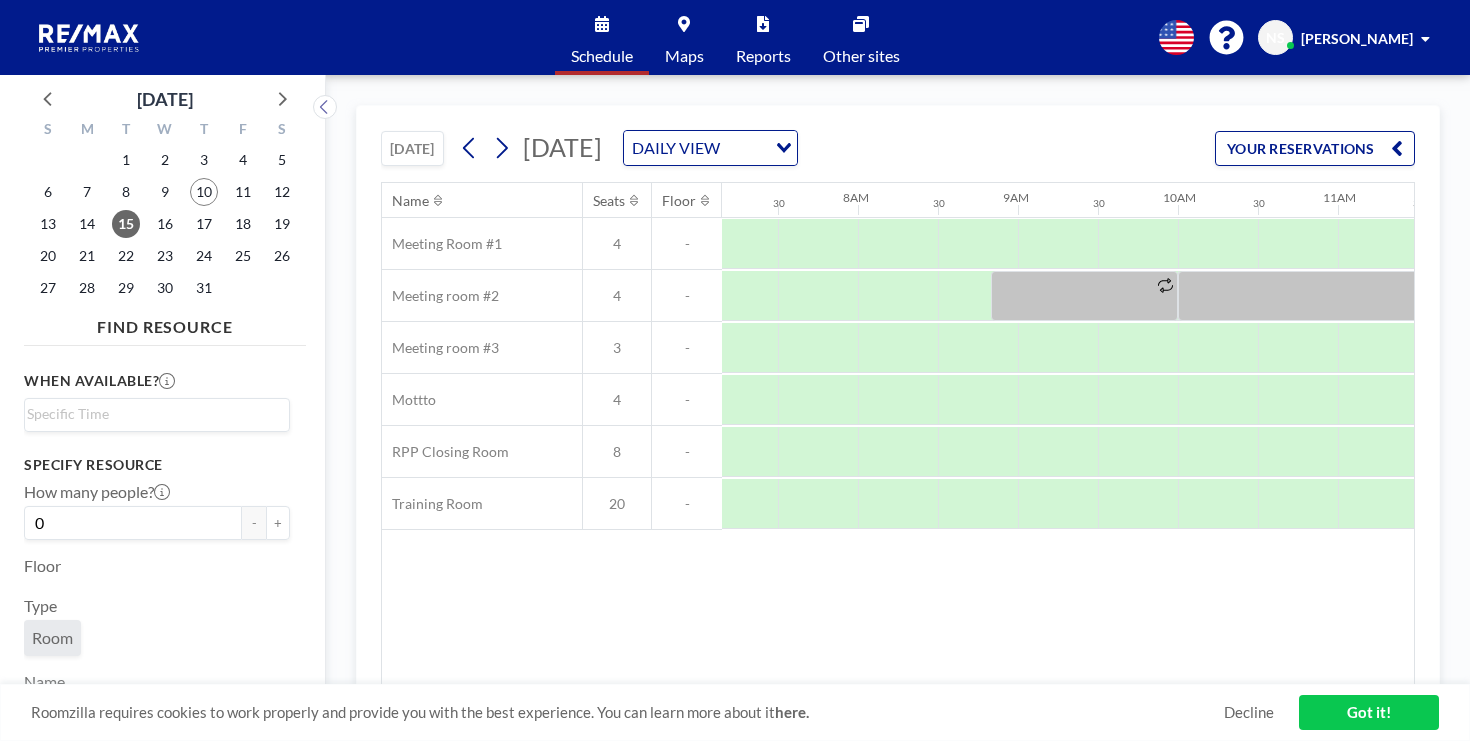 click on "Got it!" at bounding box center [1369, 712] 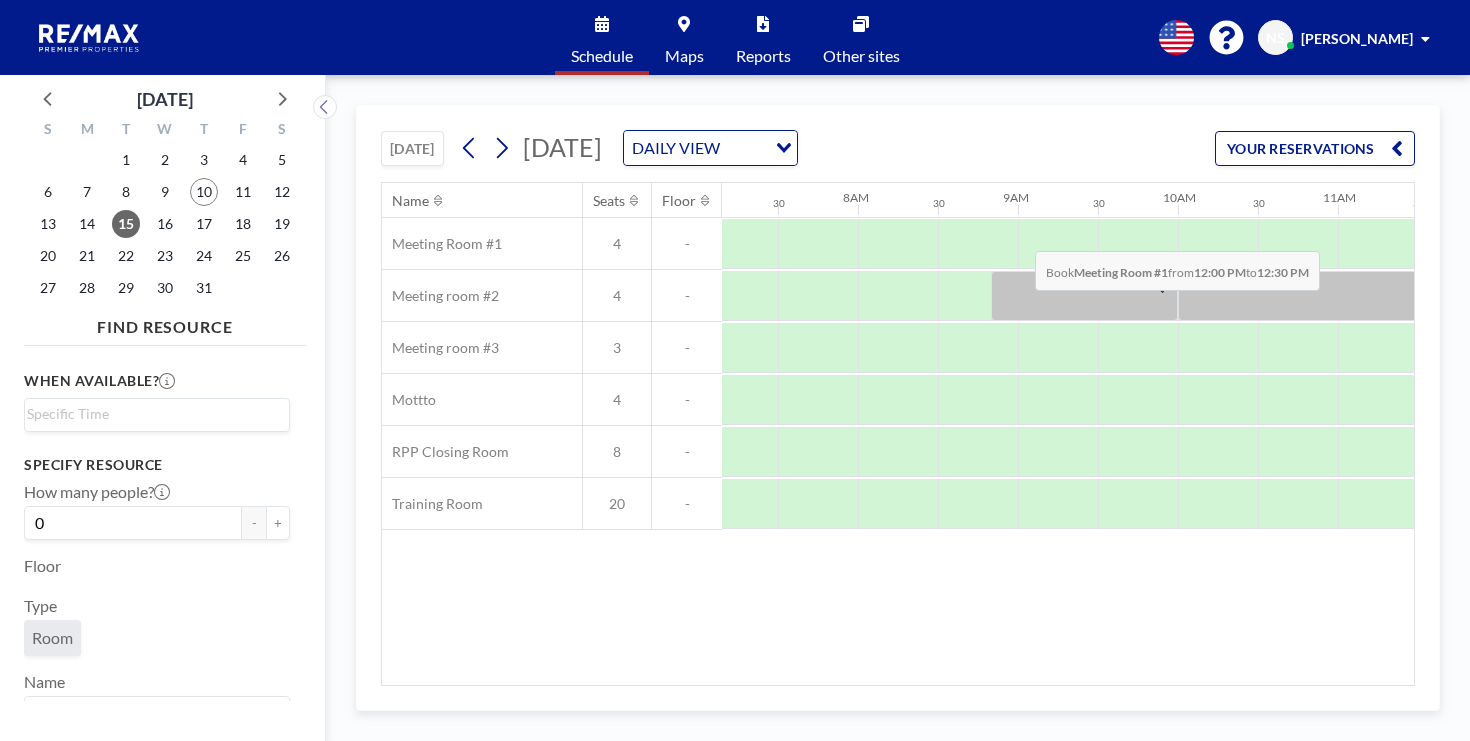 click at bounding box center [1538, 244] 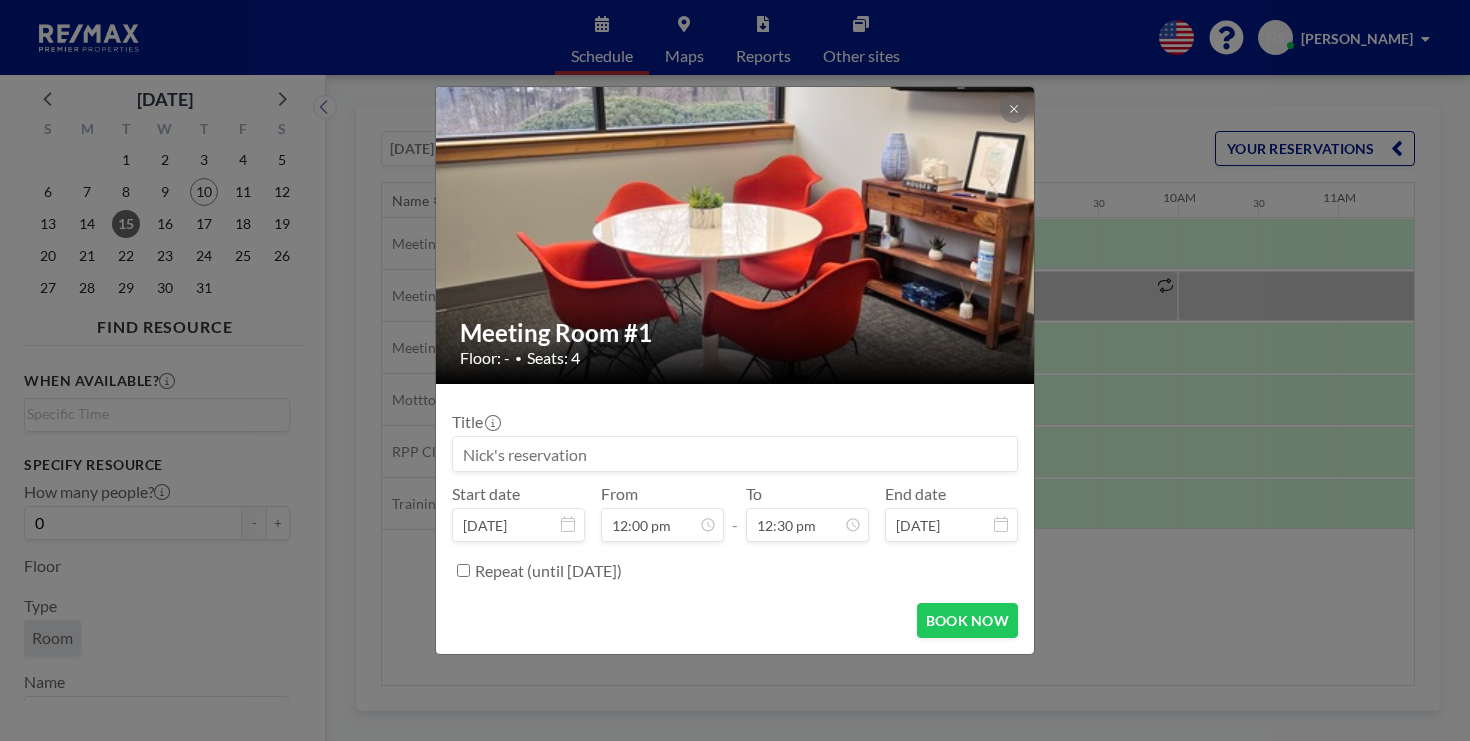 scroll, scrollTop: 766, scrollLeft: 0, axis: vertical 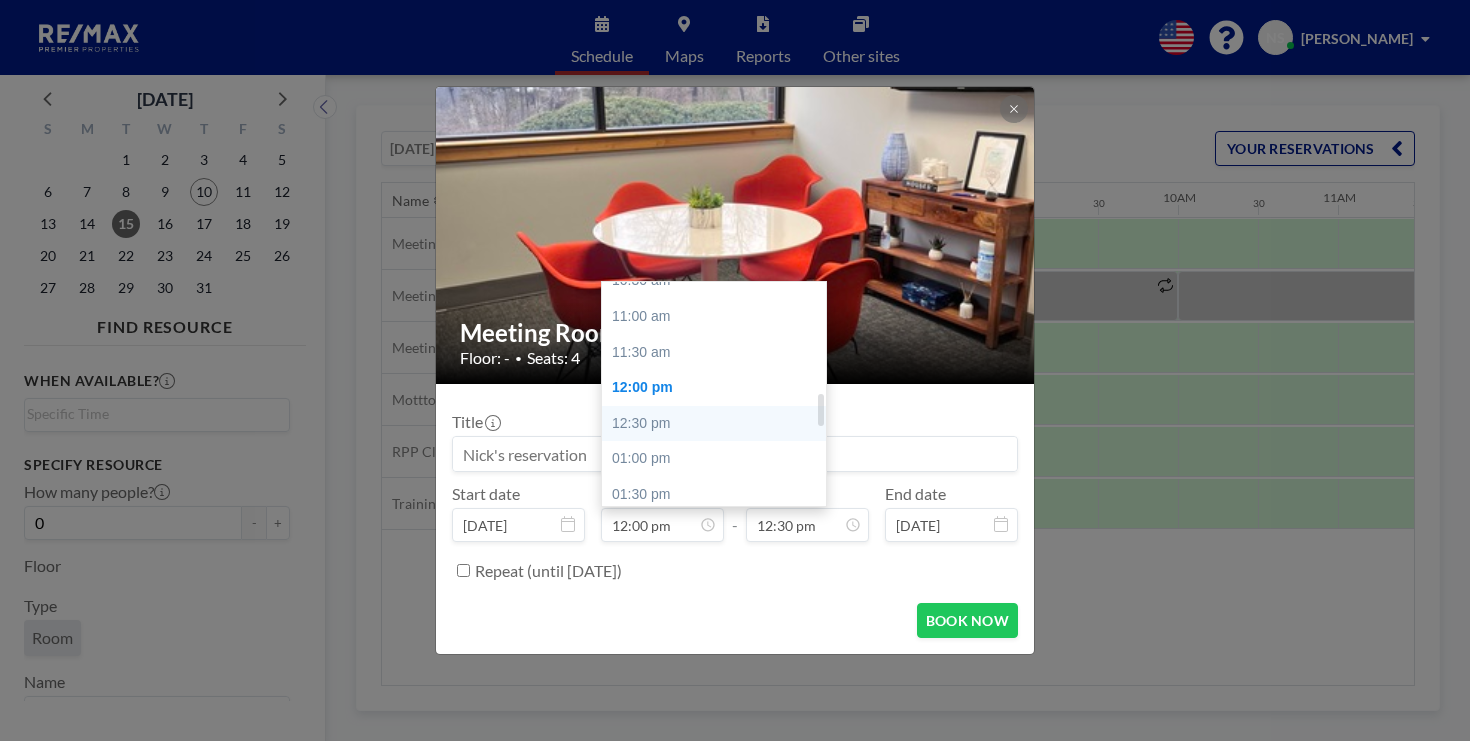 click on "12:30 pm" at bounding box center (714, 424) 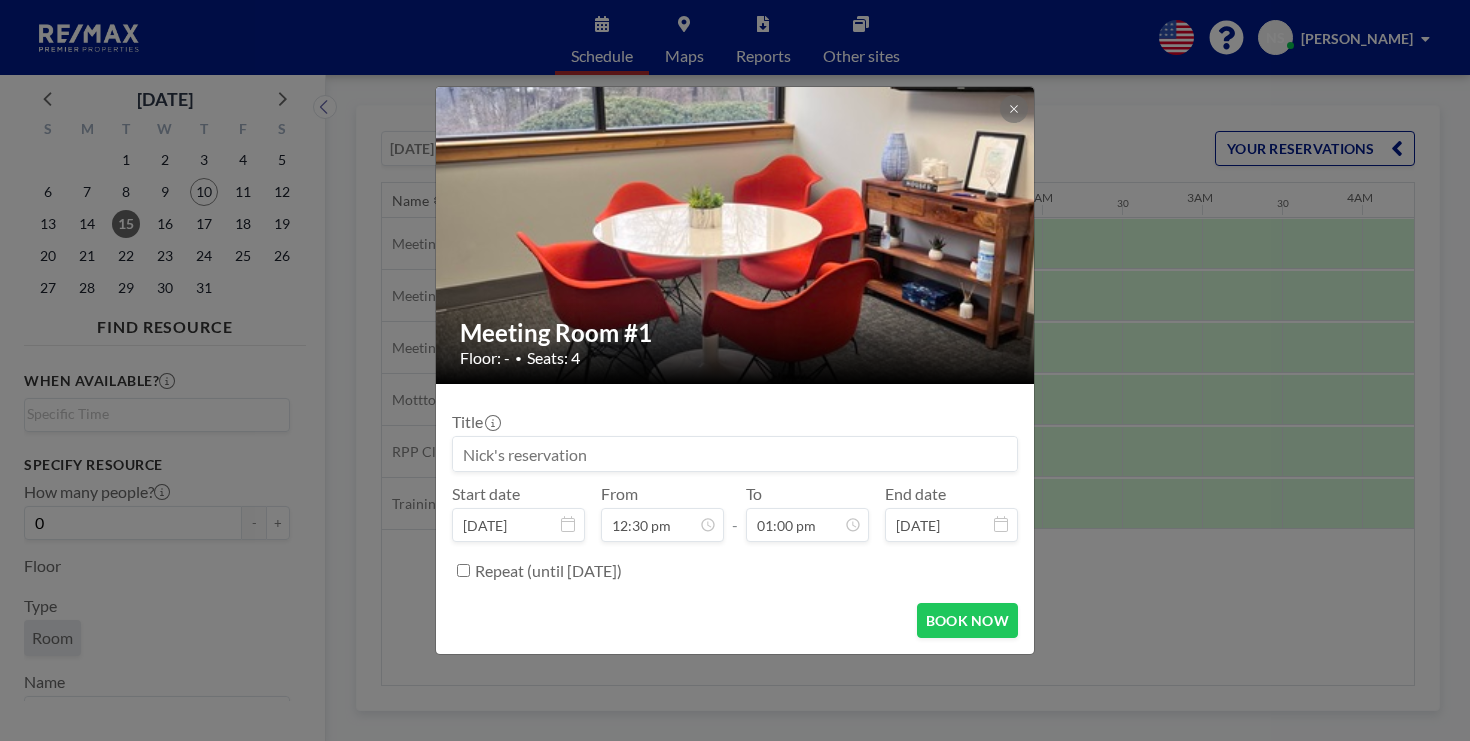 scroll, scrollTop: 0, scrollLeft: 652, axis: horizontal 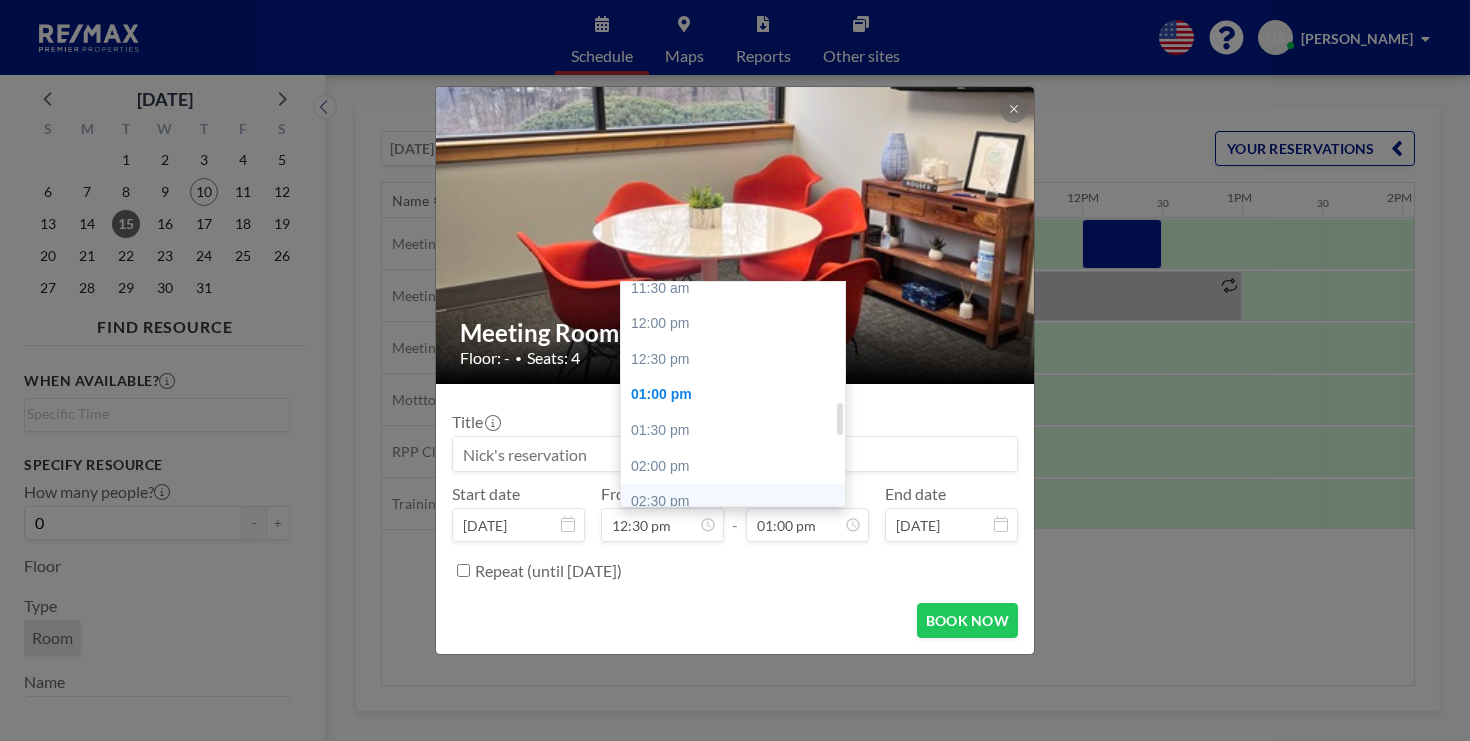 click on "02:30 pm" at bounding box center [733, 502] 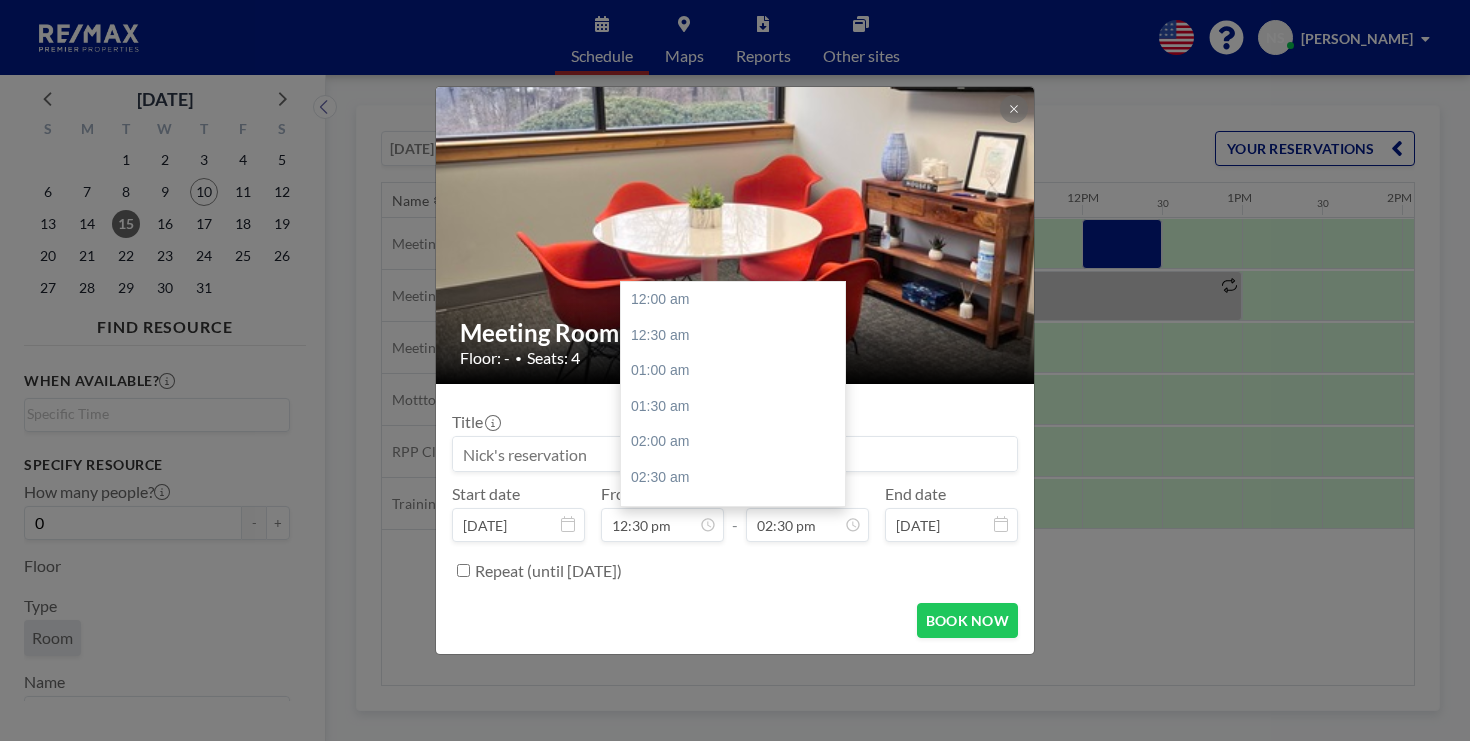 scroll, scrollTop: 926, scrollLeft: 0, axis: vertical 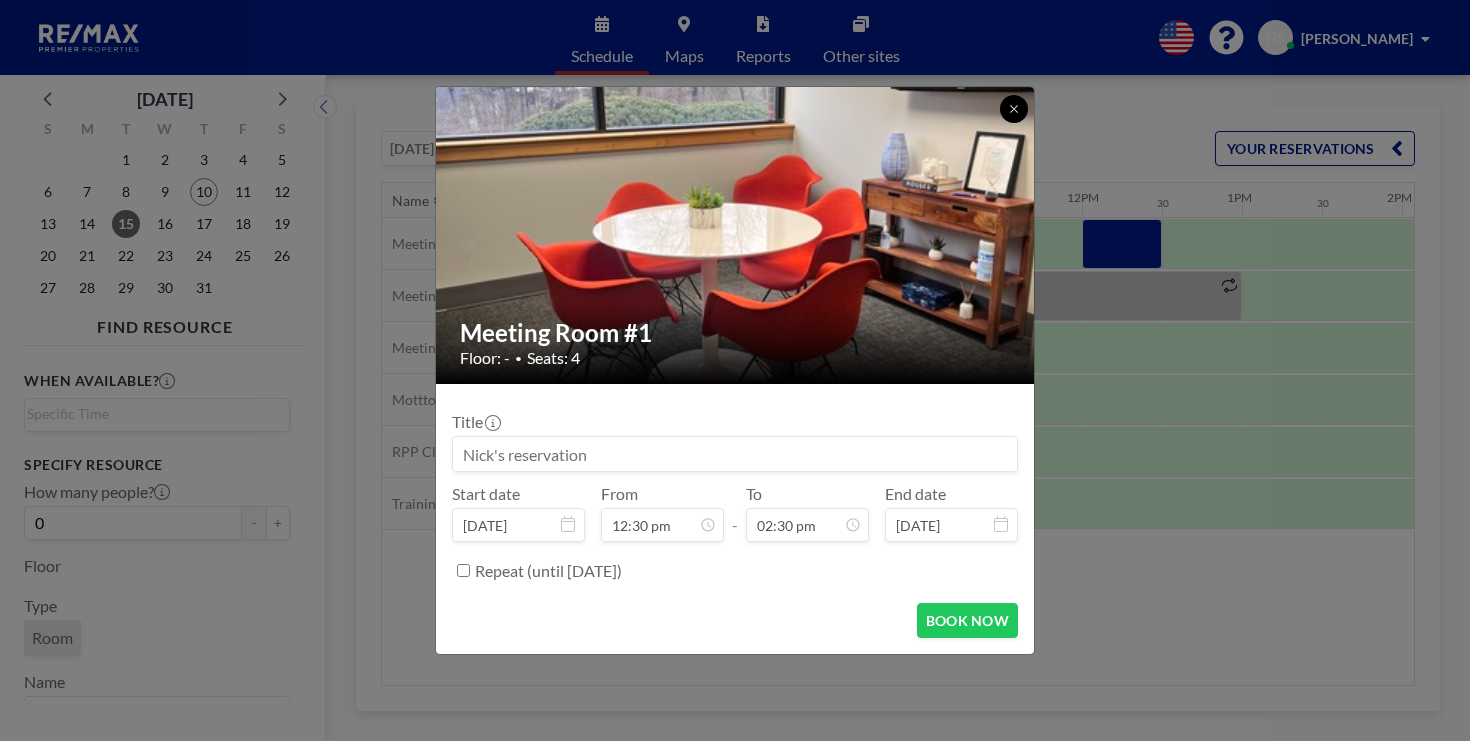 click 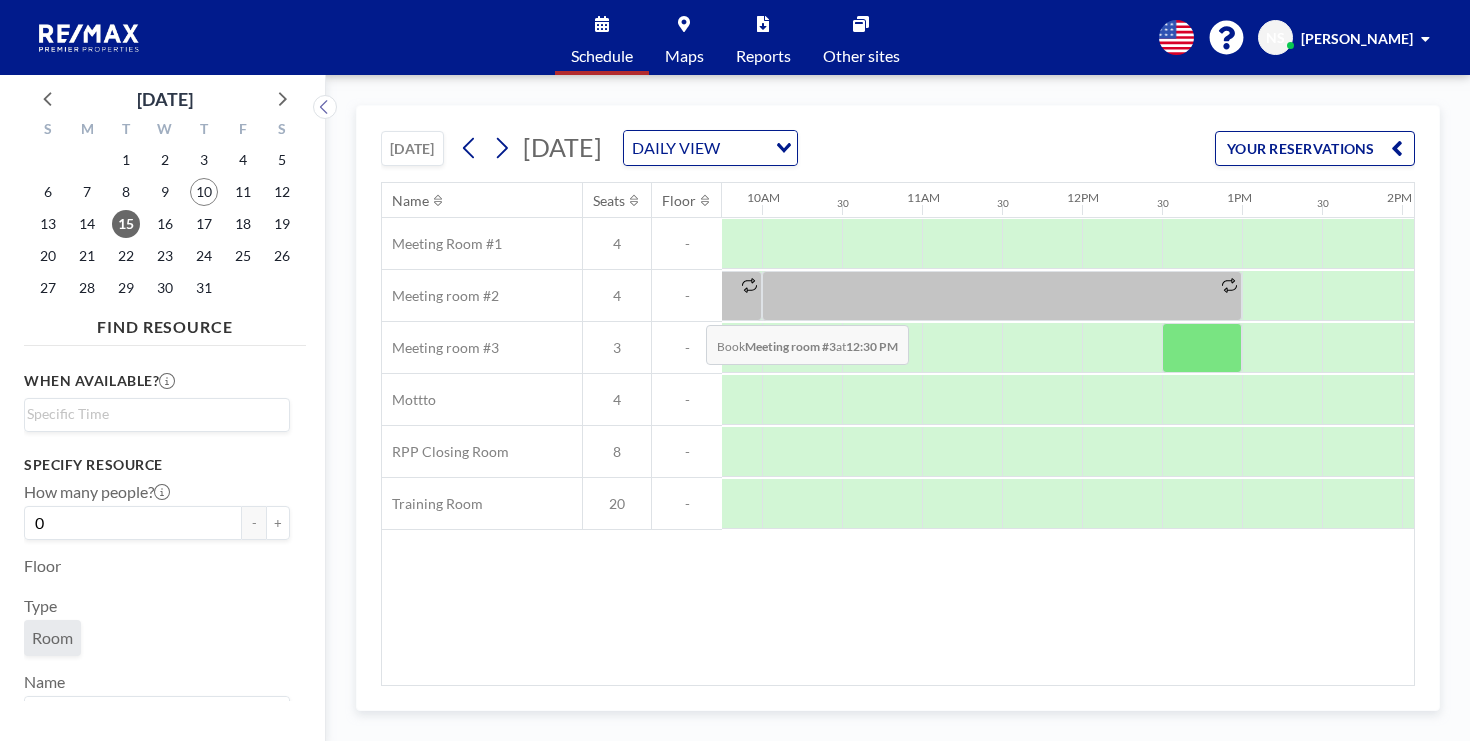 click at bounding box center (1202, 348) 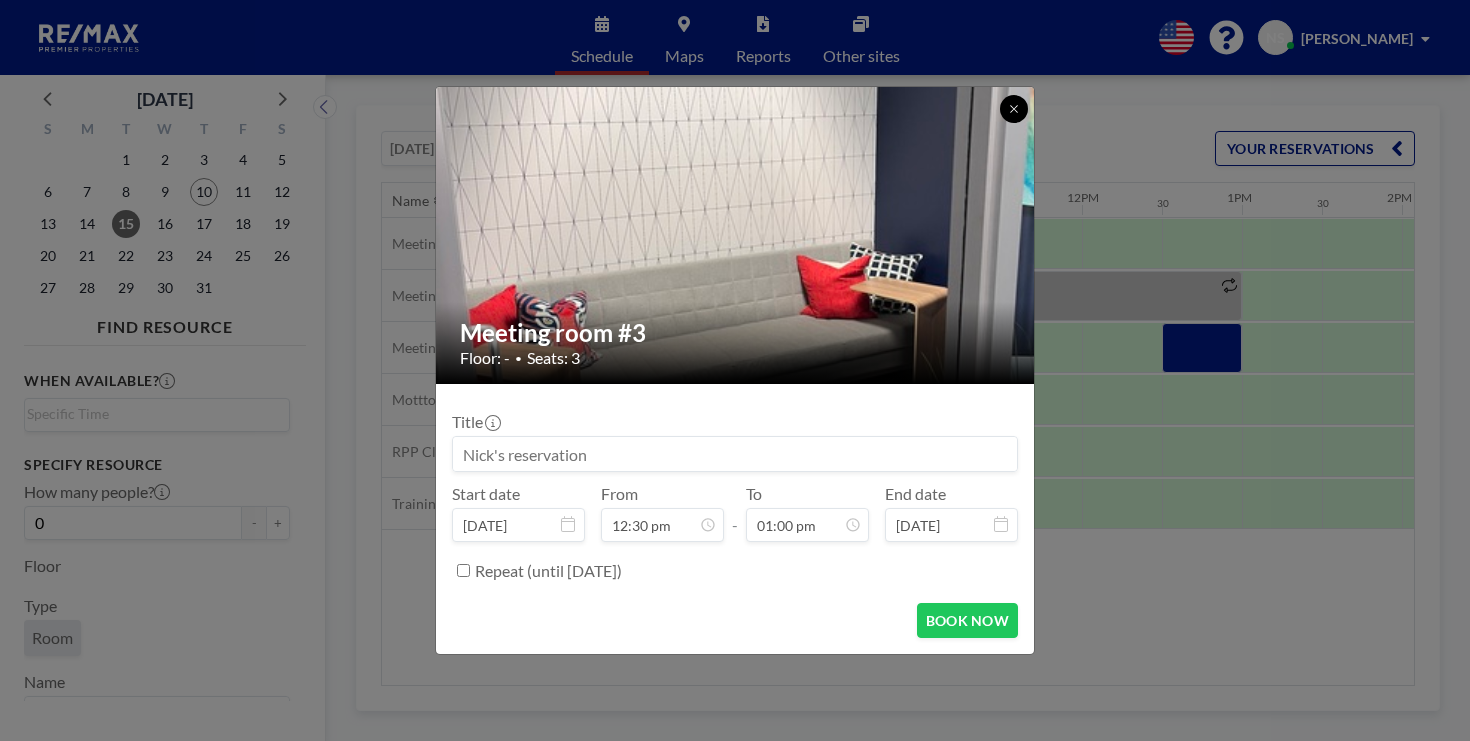 click at bounding box center (1014, 109) 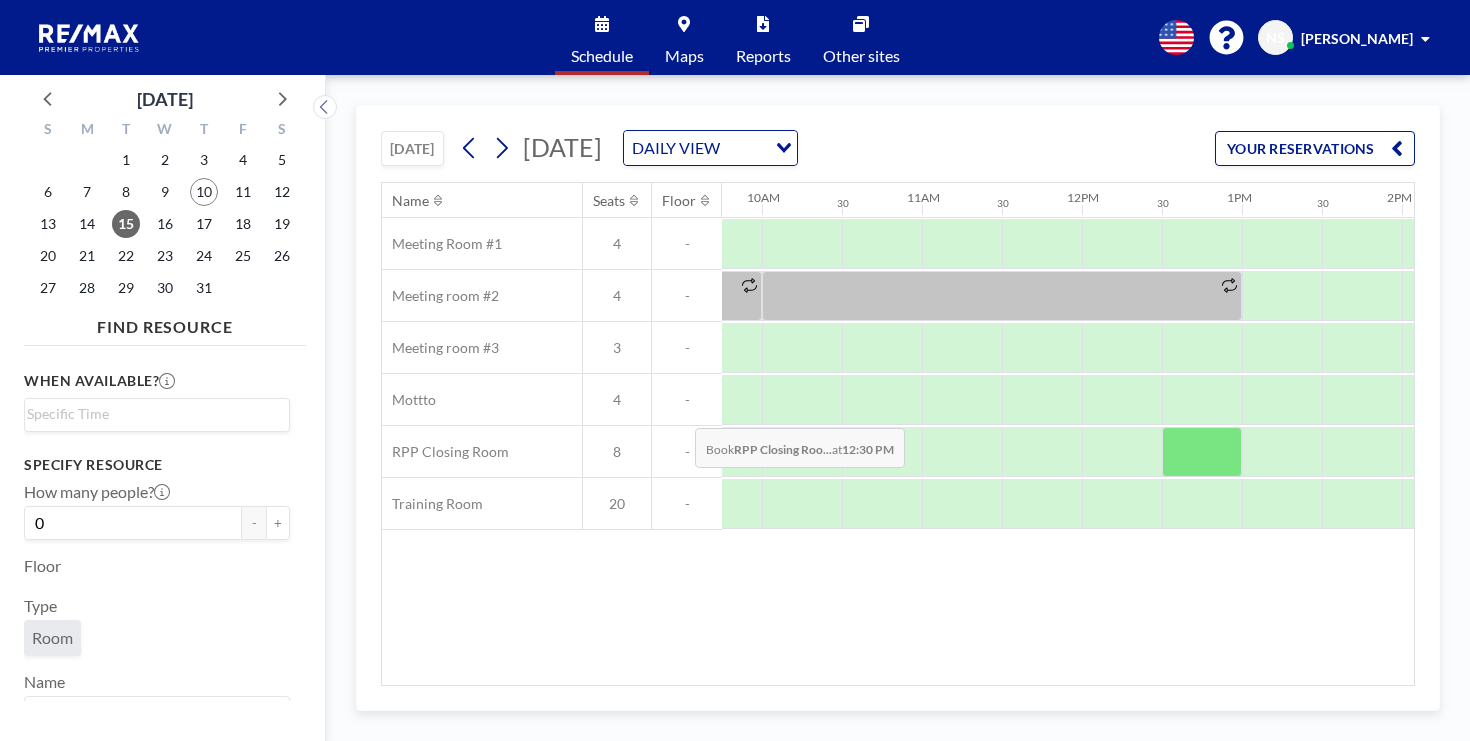 click at bounding box center [1202, 452] 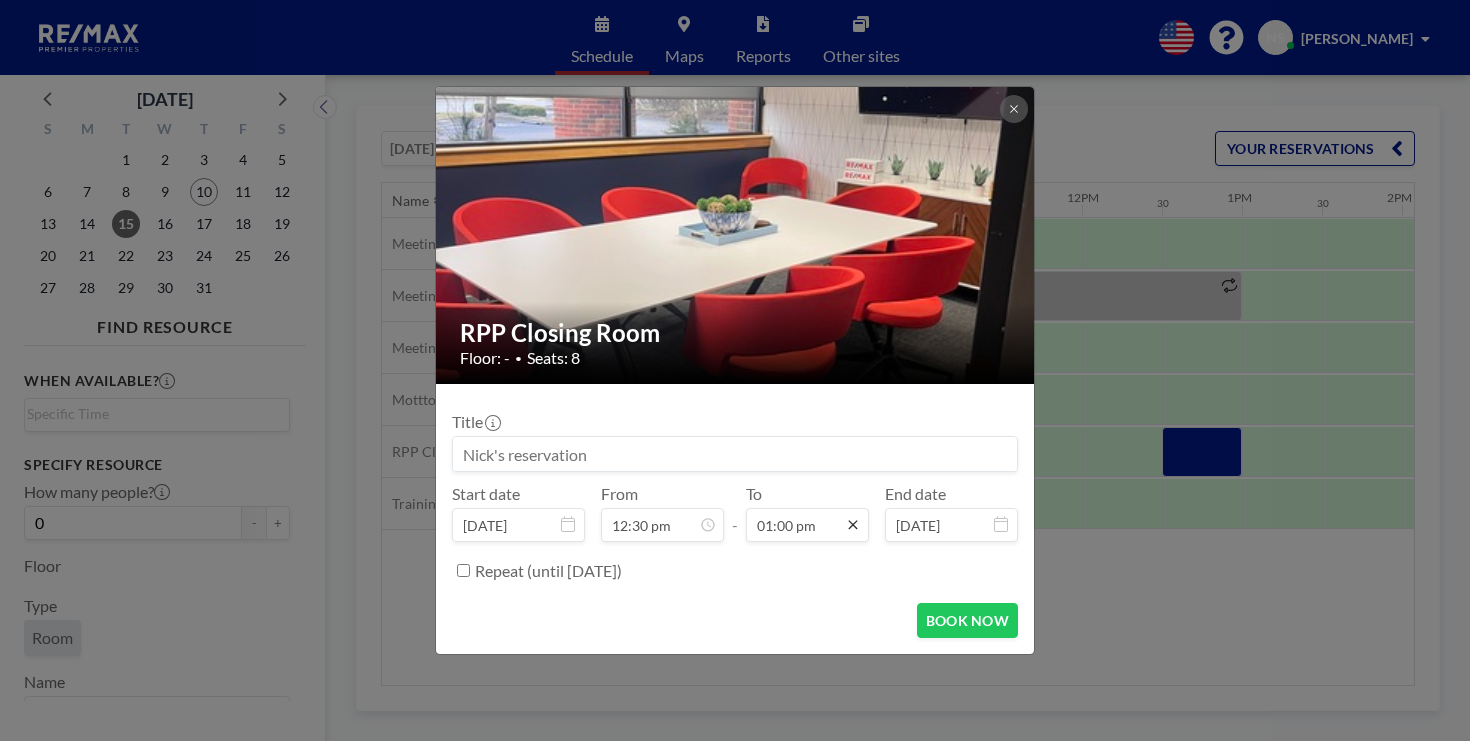 scroll, scrollTop: 830, scrollLeft: 0, axis: vertical 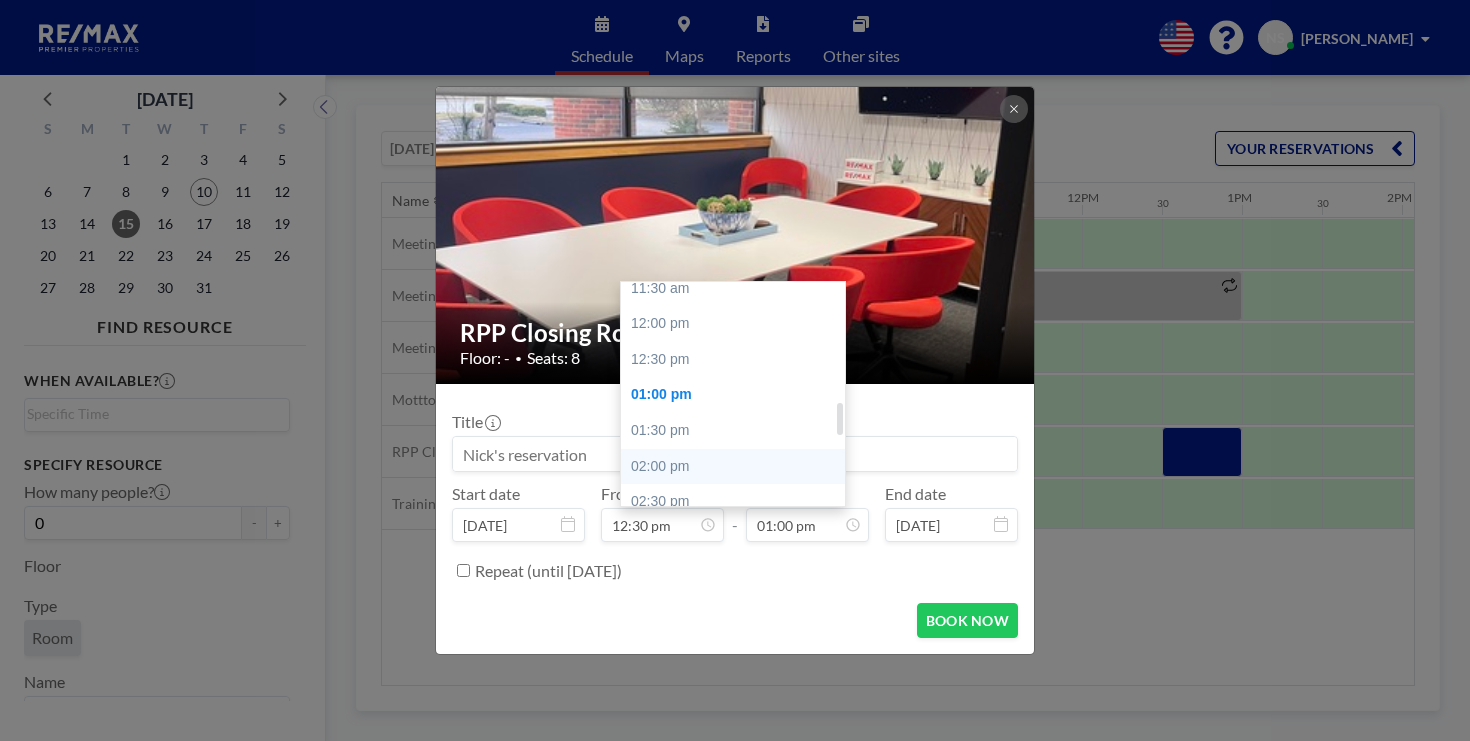 click on "02:00 pm" at bounding box center [733, 467] 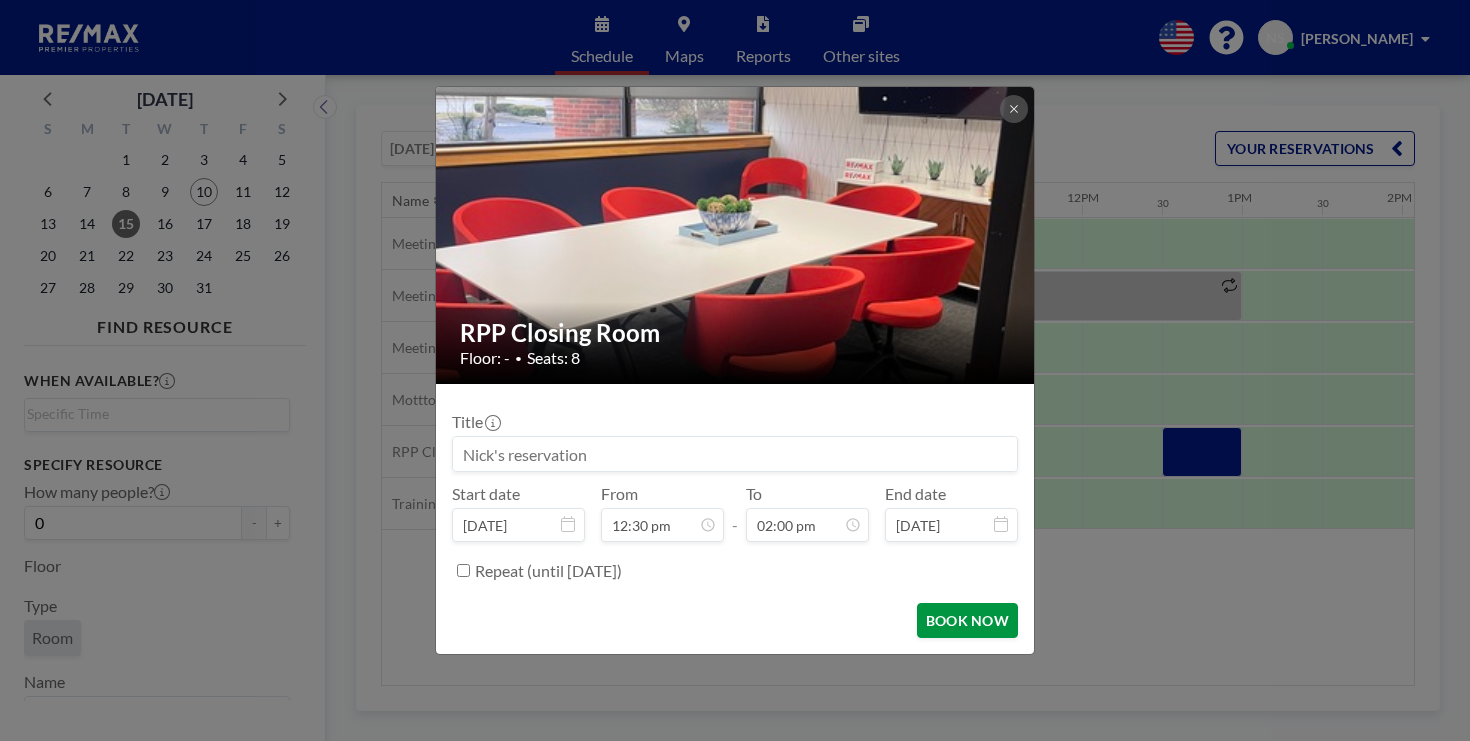 scroll, scrollTop: 894, scrollLeft: 0, axis: vertical 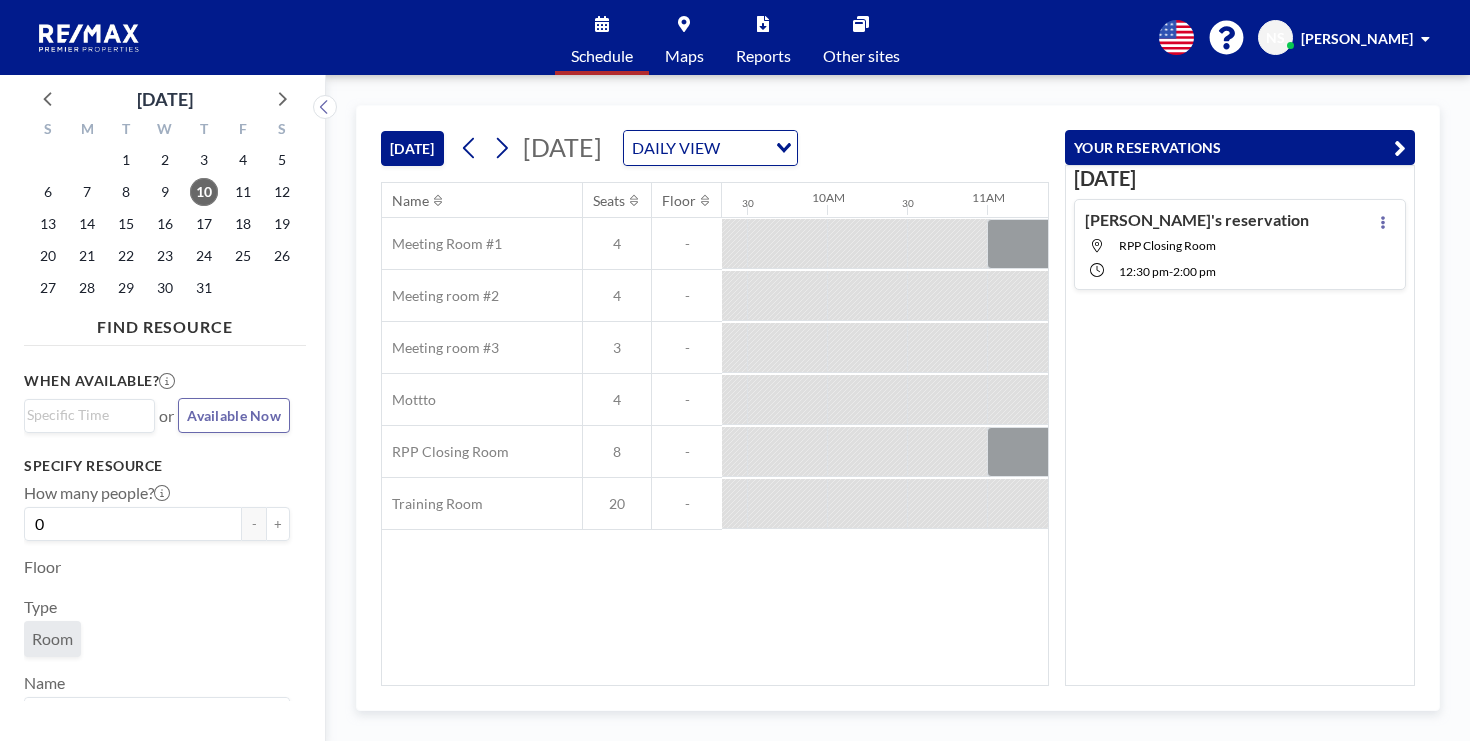click on "DAILY VIEW" at bounding box center (695, 146) 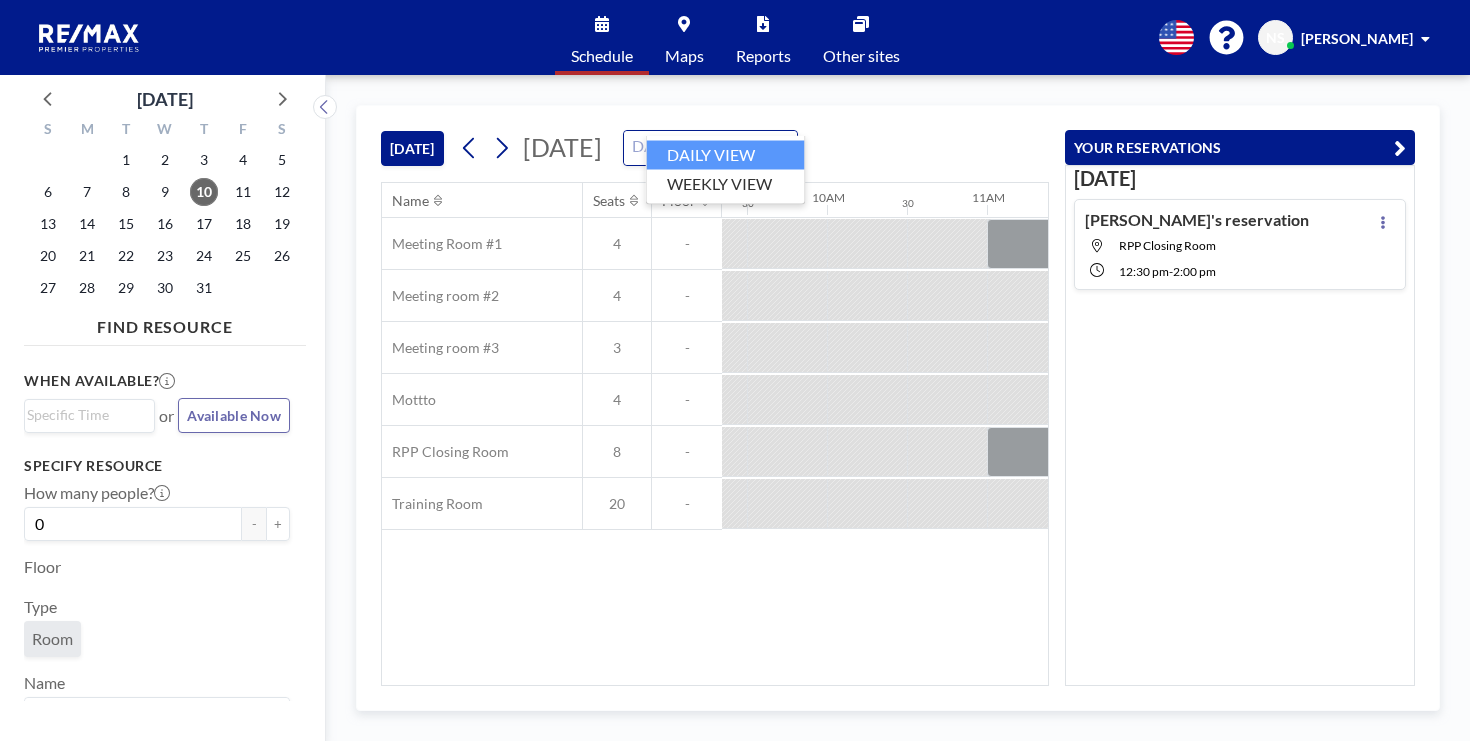 click at bounding box center [699, 148] 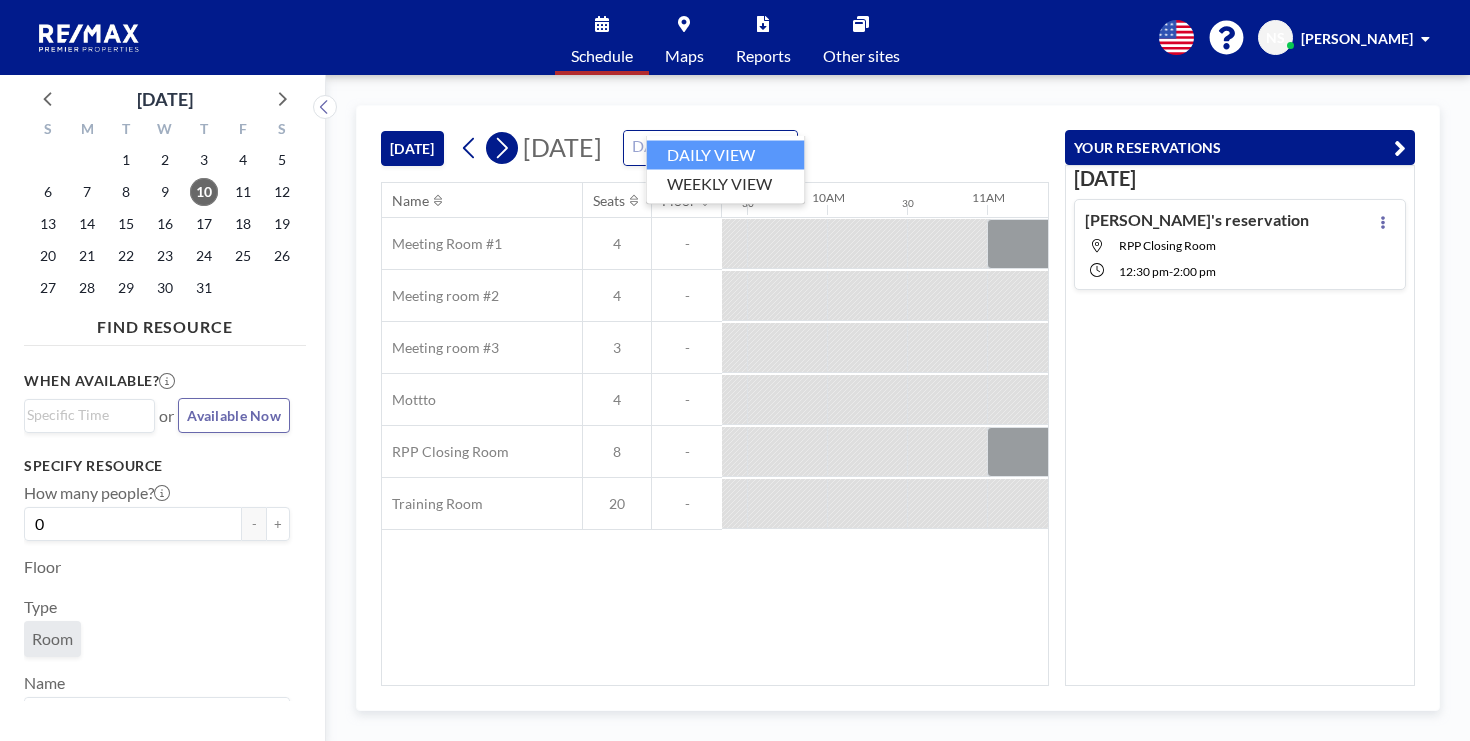 click 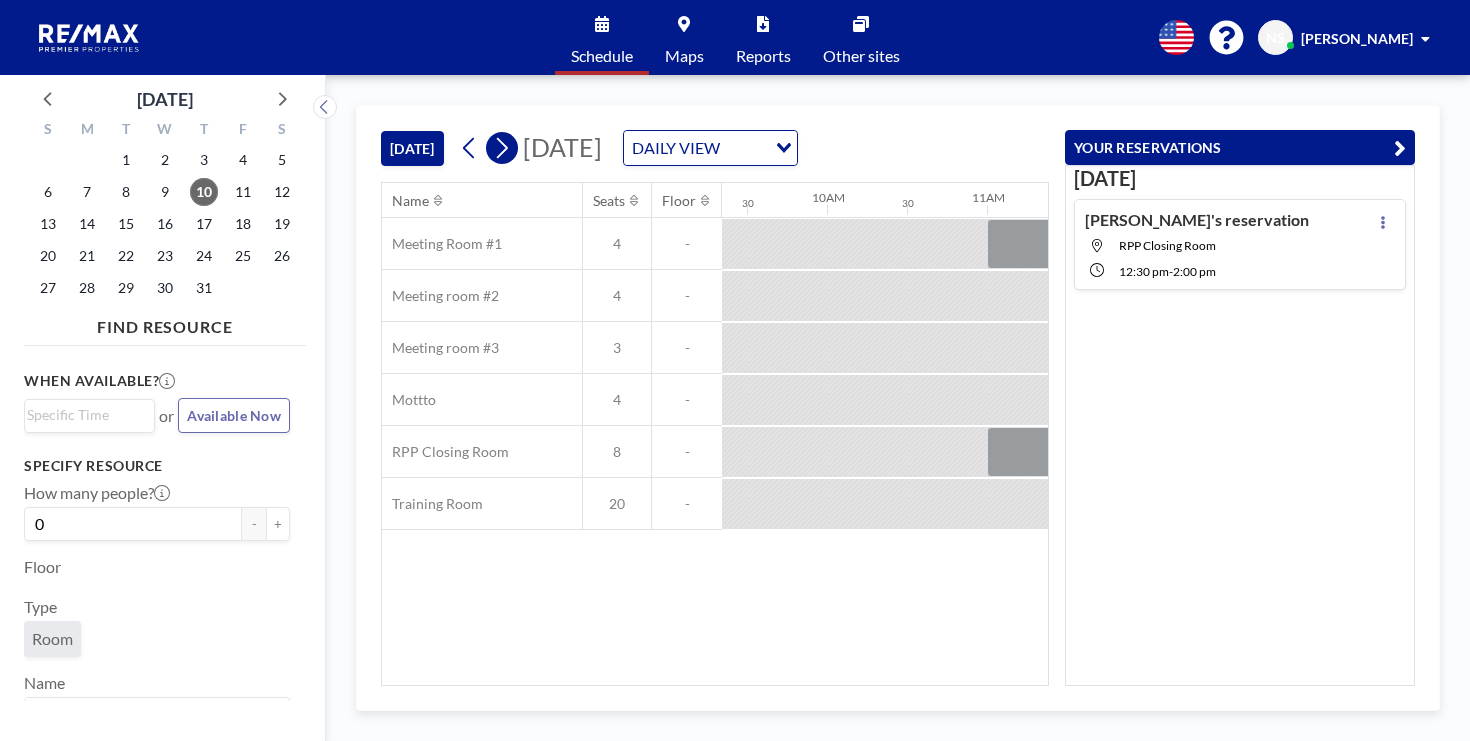 click 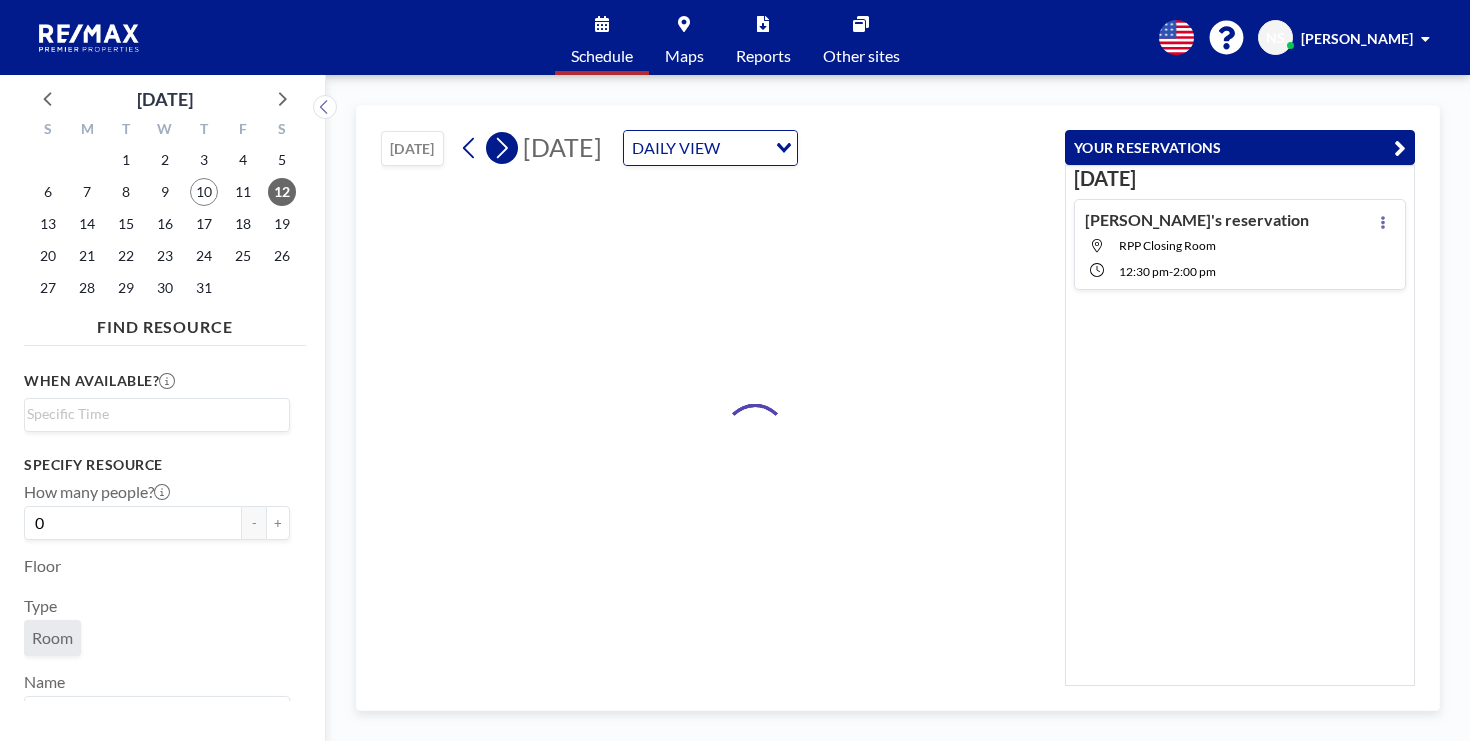 click 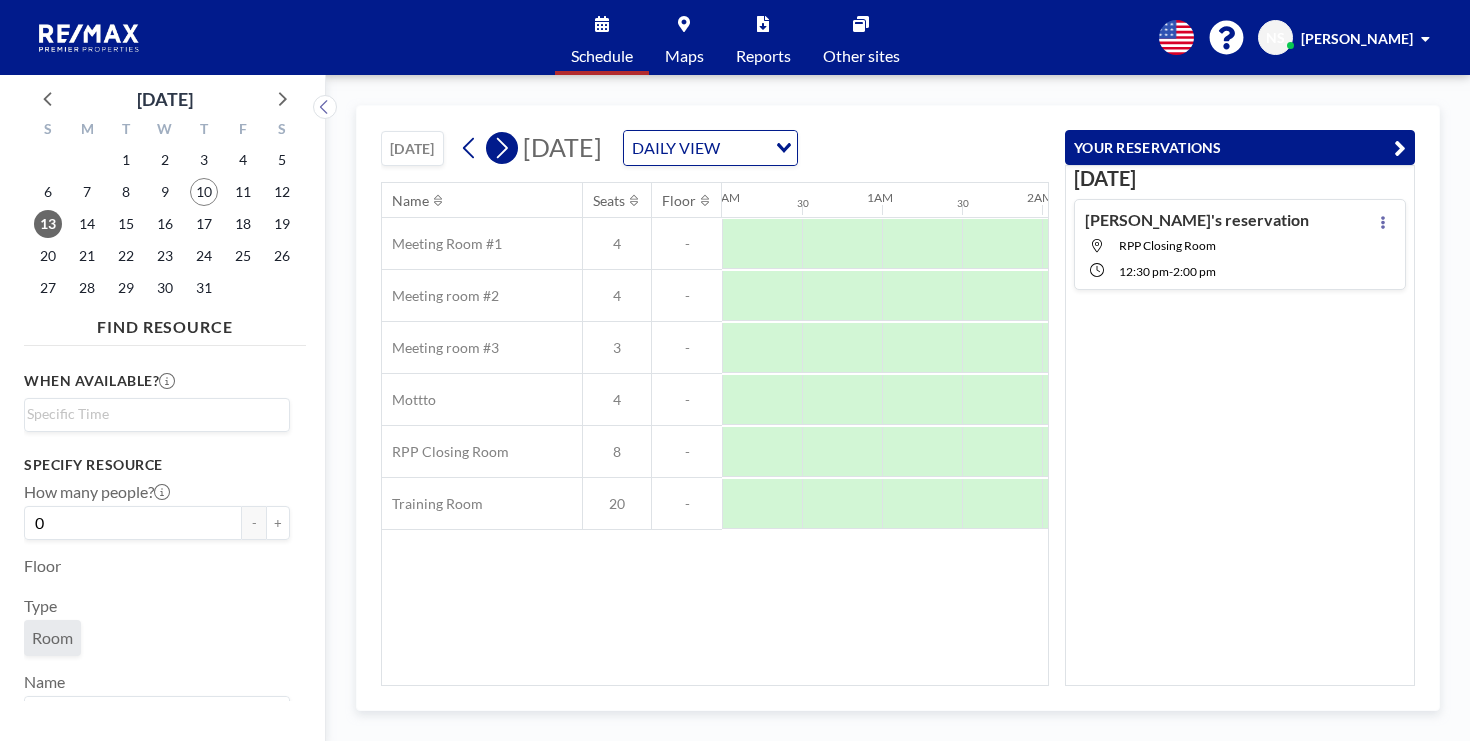 scroll, scrollTop: 0, scrollLeft: 0, axis: both 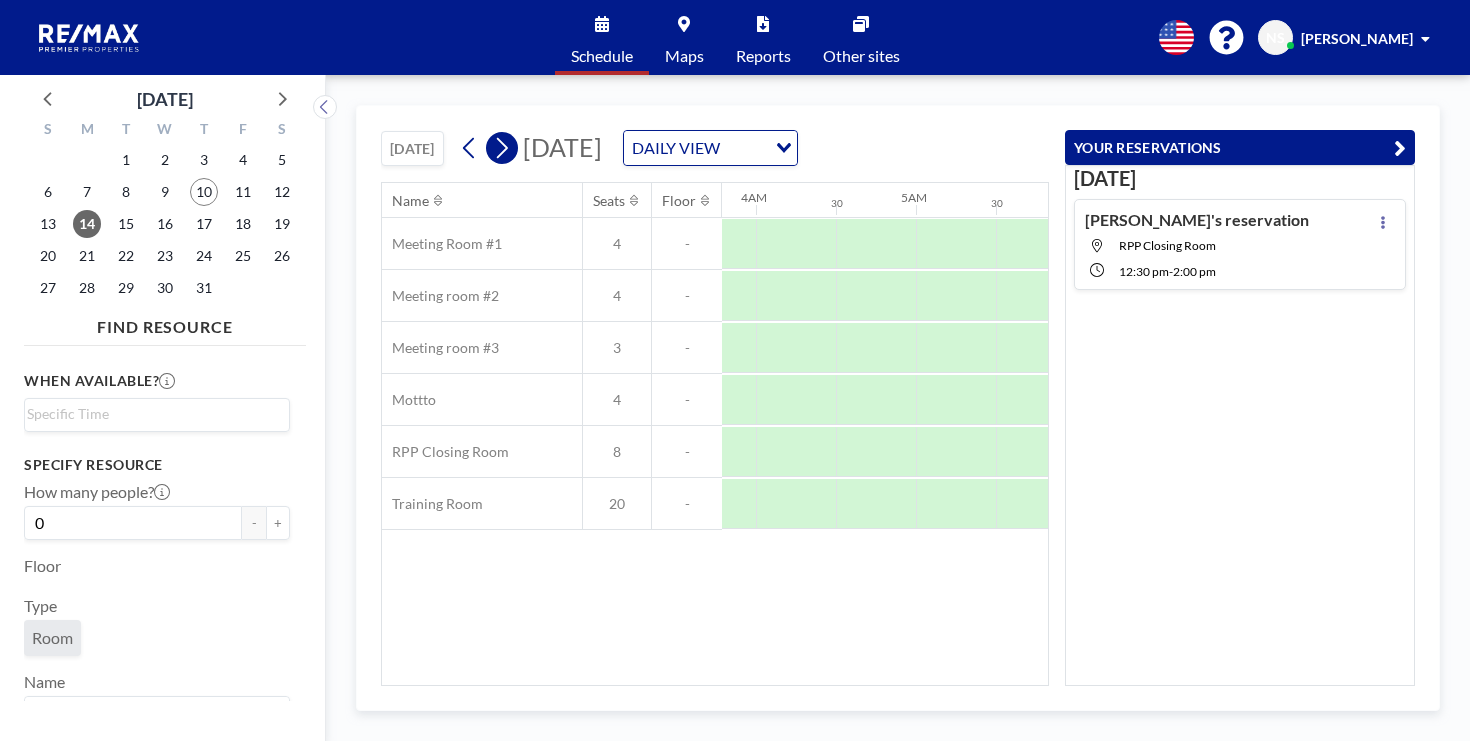 click 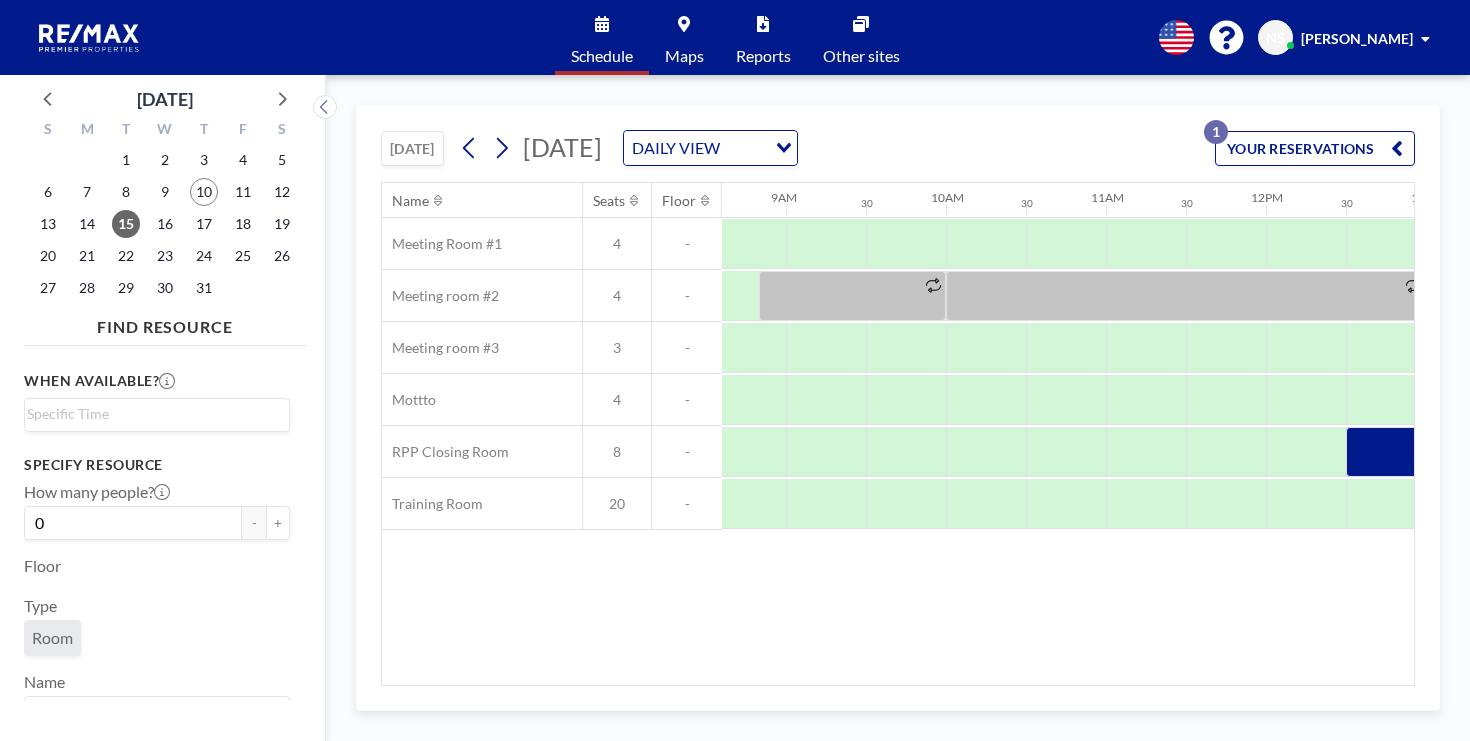 scroll, scrollTop: 0, scrollLeft: 1406, axis: horizontal 